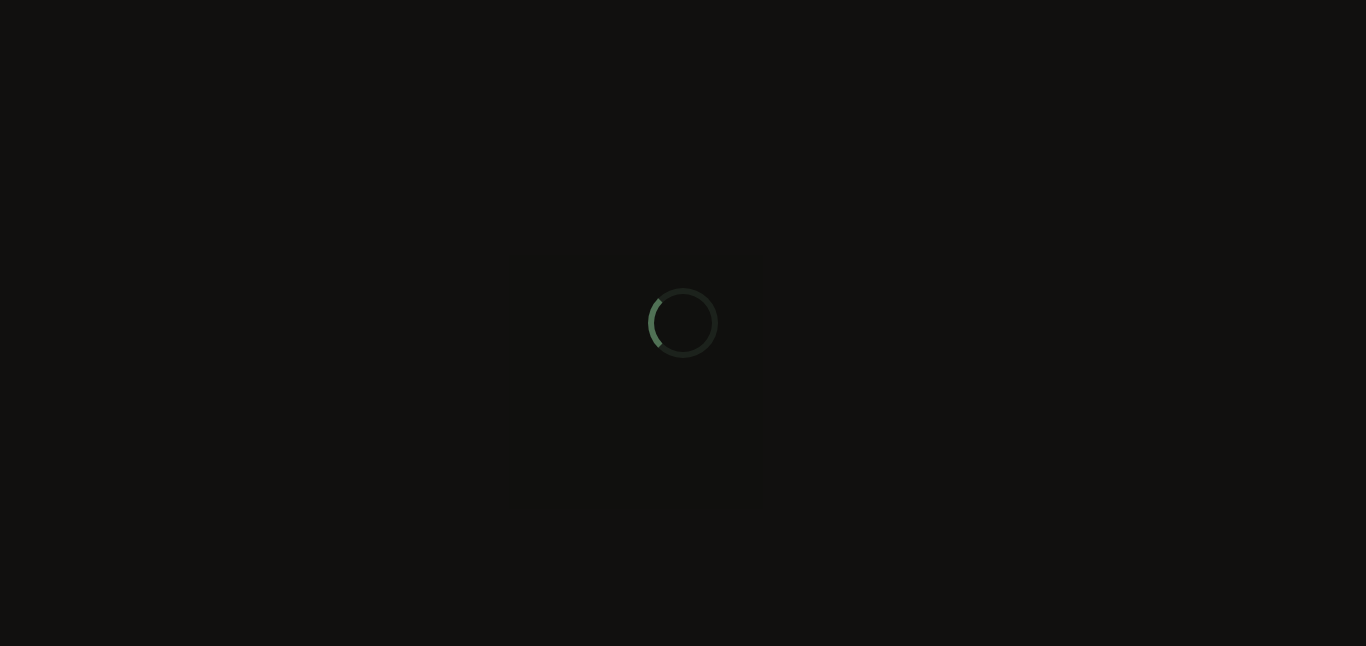 scroll, scrollTop: 0, scrollLeft: 0, axis: both 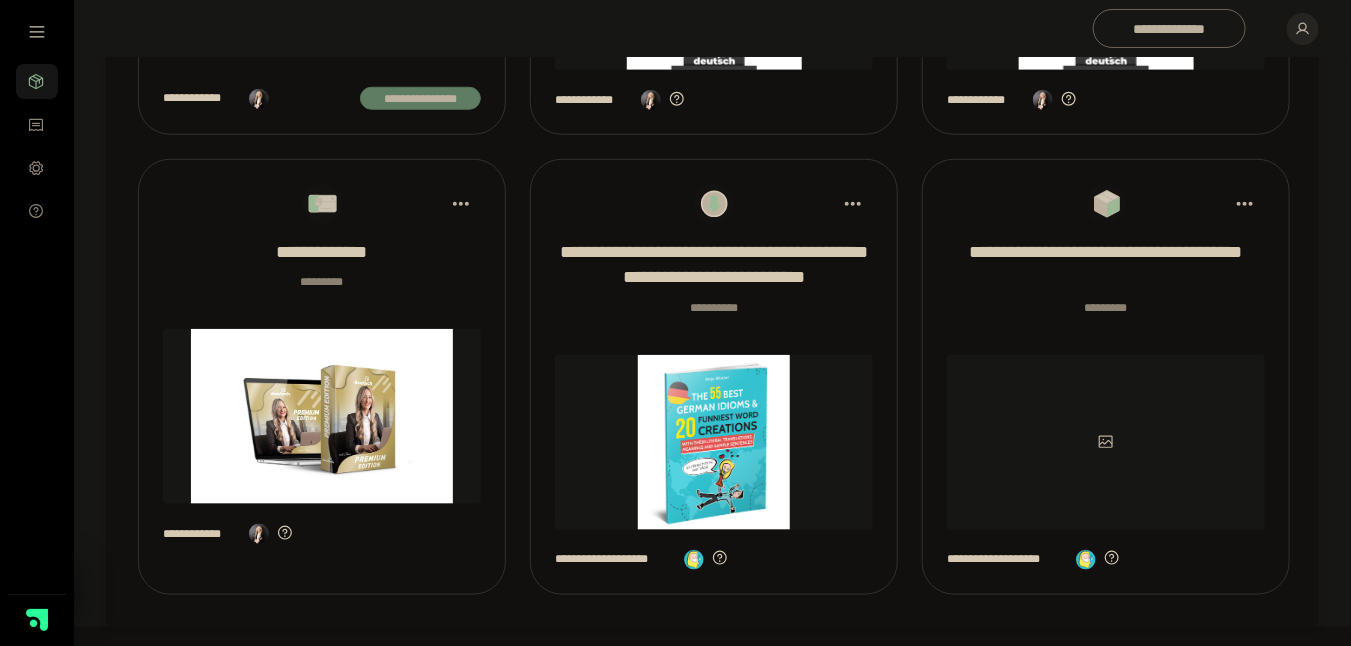 click at bounding box center (322, 416) 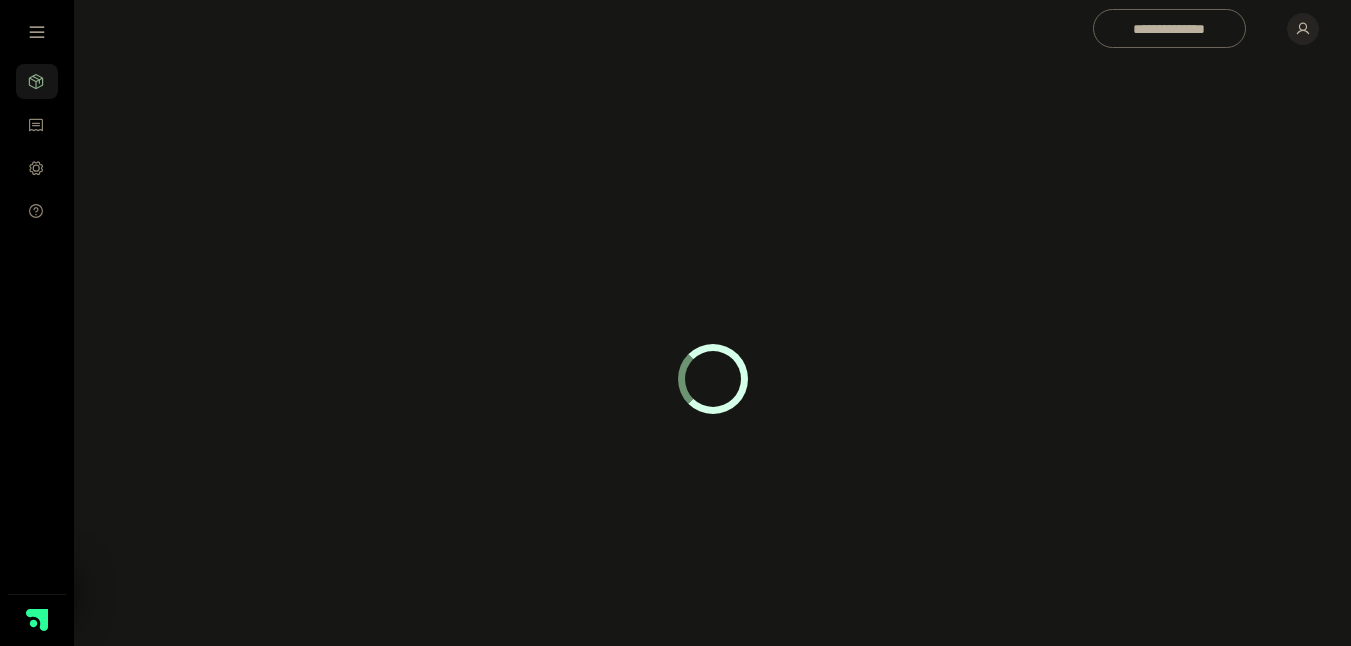scroll, scrollTop: 0, scrollLeft: 0, axis: both 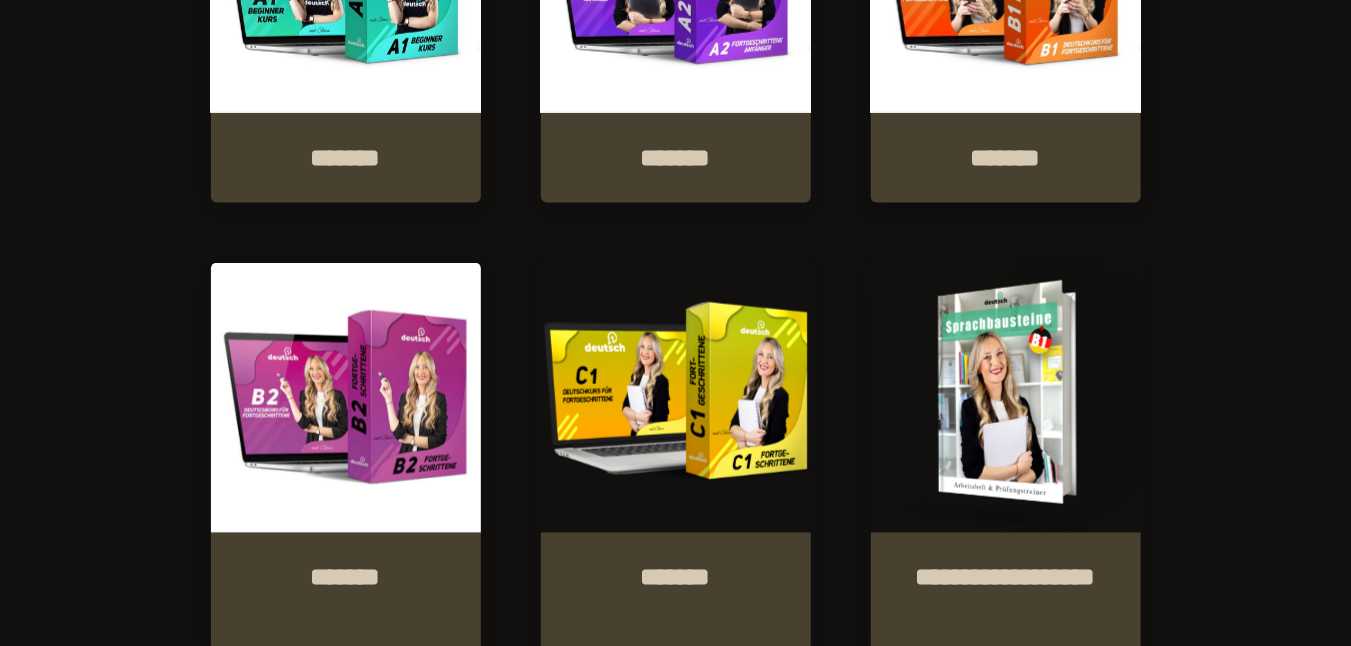 click at bounding box center [1006, -22] 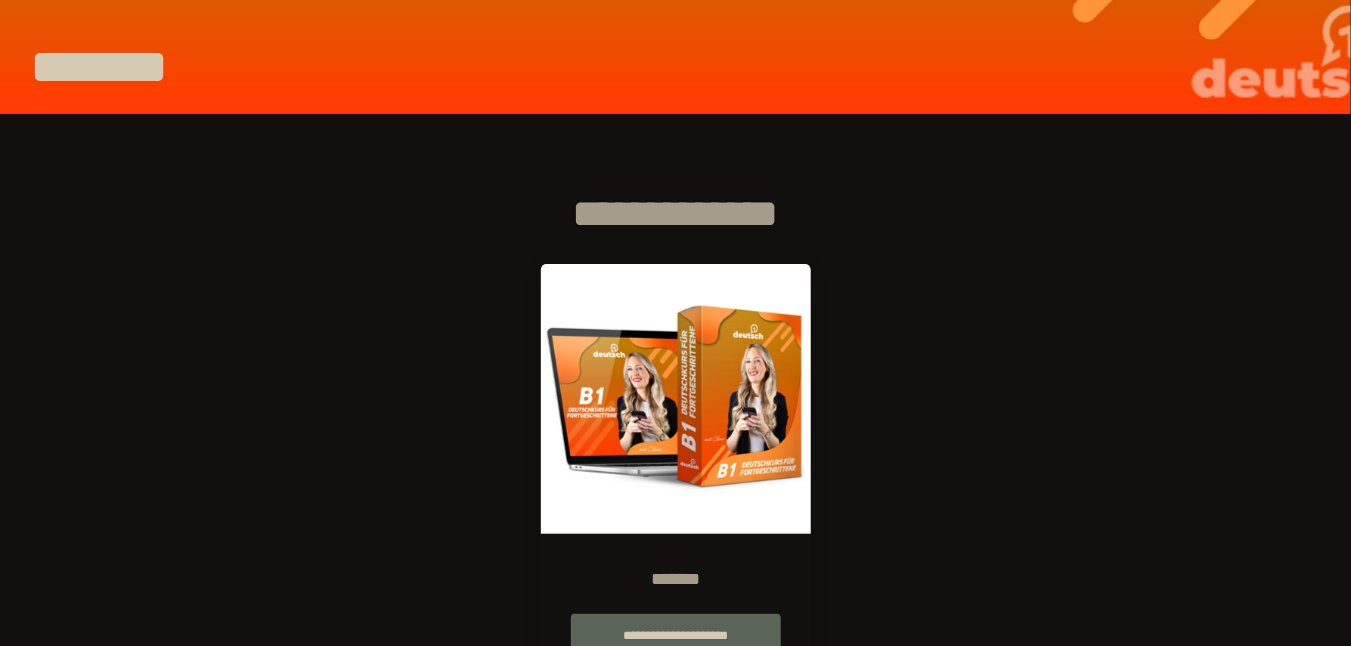 scroll, scrollTop: 266, scrollLeft: 0, axis: vertical 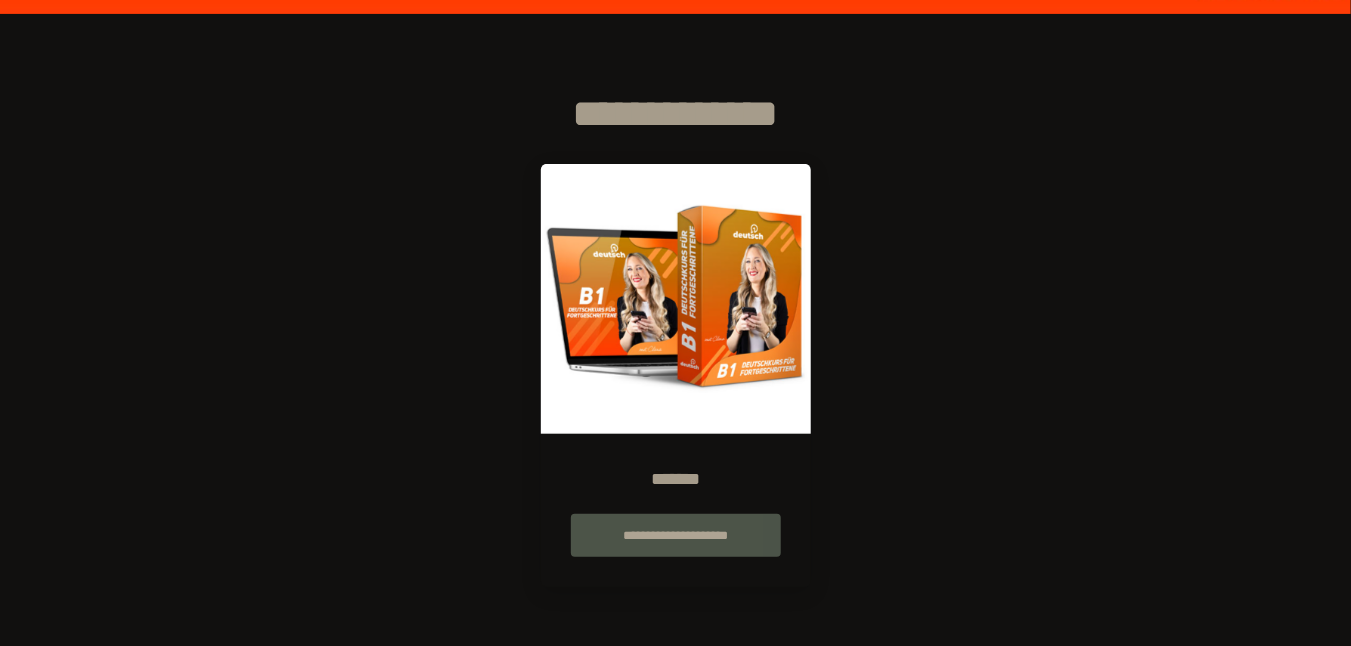 click on "**********" at bounding box center (676, 535) 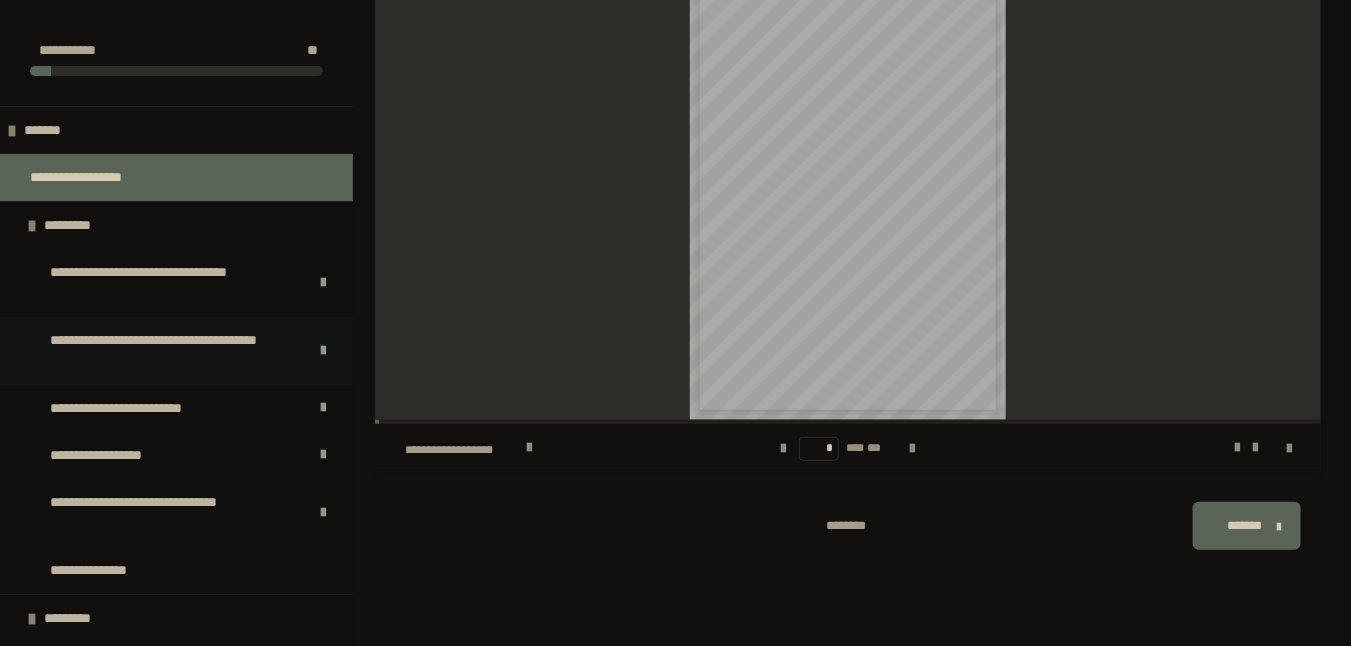 scroll, scrollTop: 340, scrollLeft: 0, axis: vertical 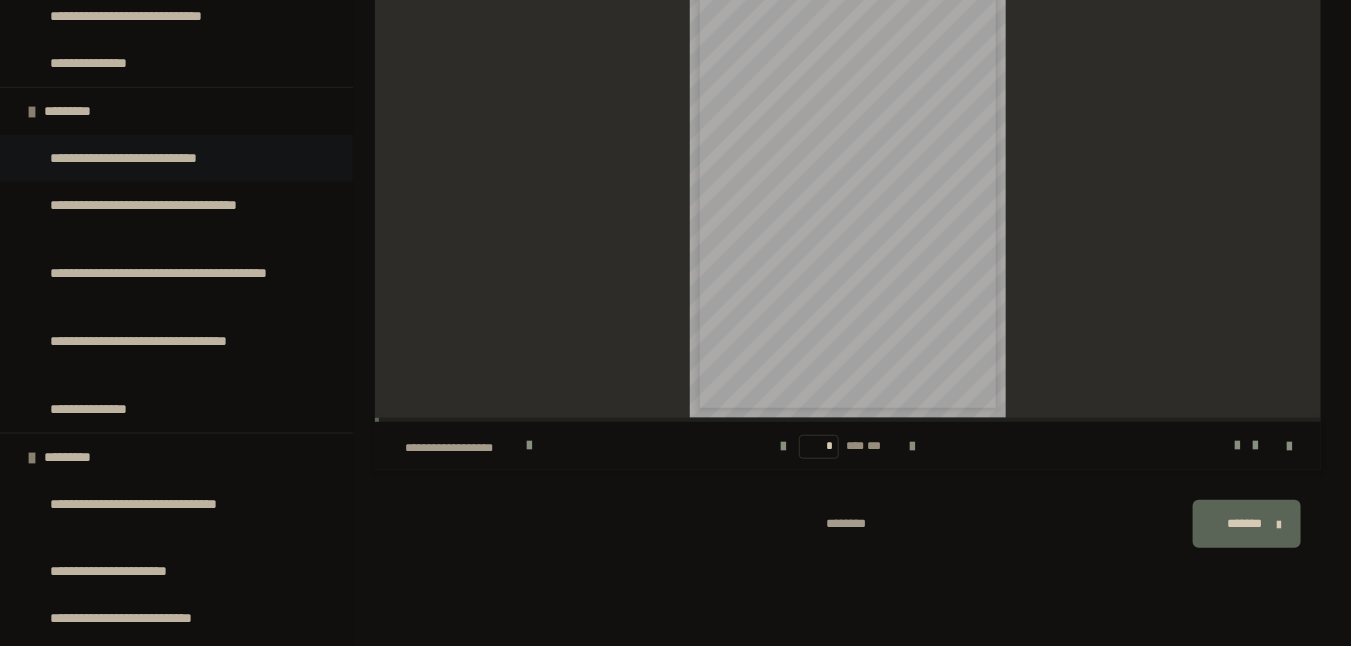 click on "**********" at bounding box center (159, 158) 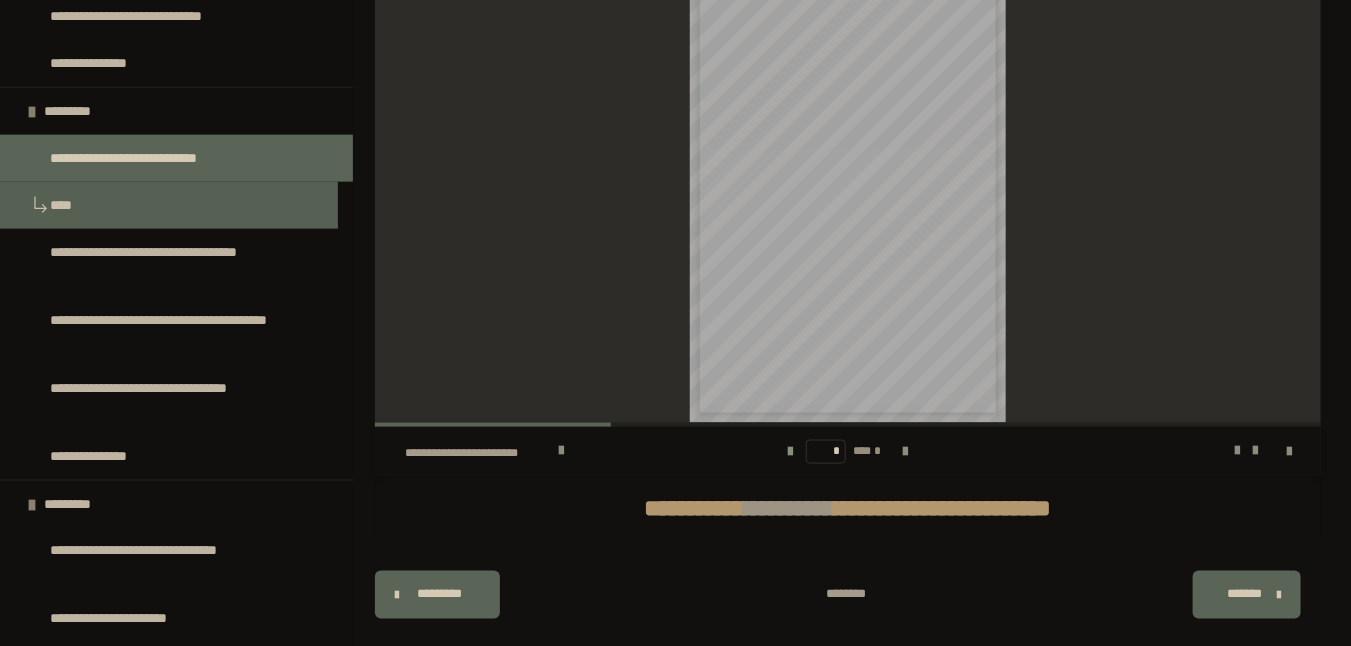 scroll, scrollTop: 869, scrollLeft: 0, axis: vertical 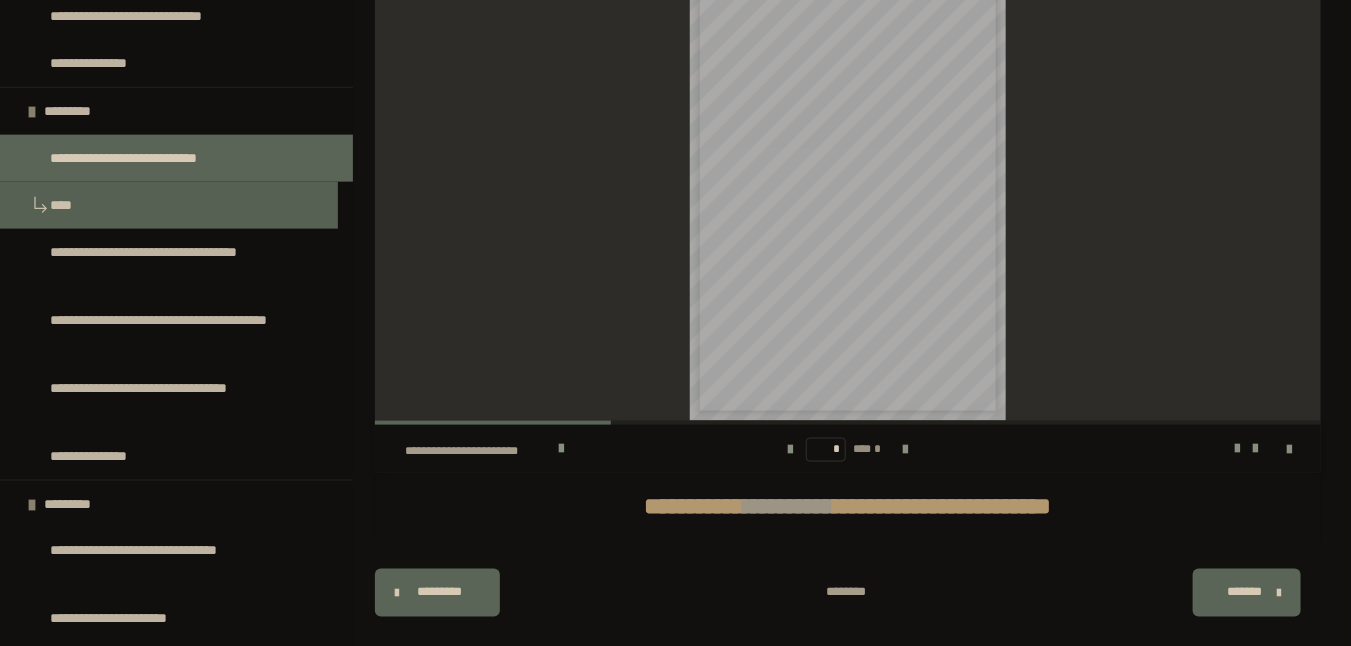click on "**********" at bounding box center (856, 294) 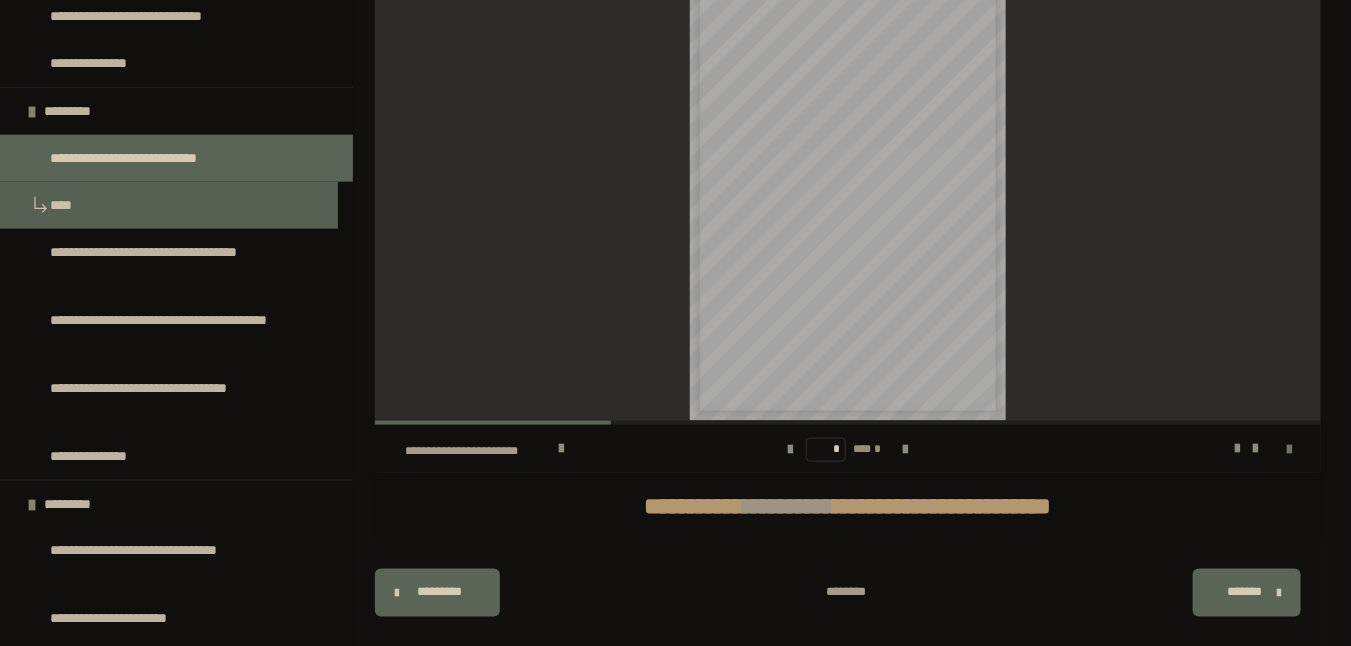 click at bounding box center [1289, 450] 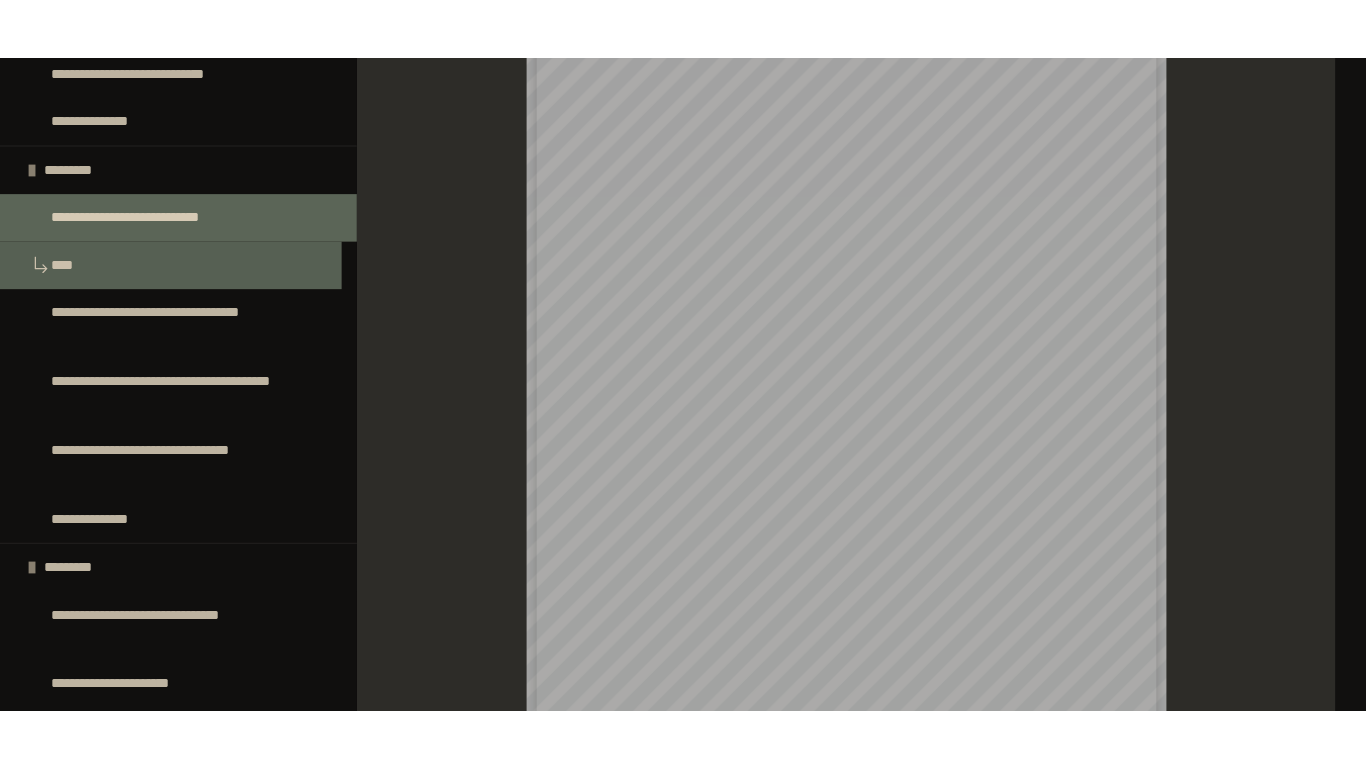 scroll, scrollTop: 785, scrollLeft: 0, axis: vertical 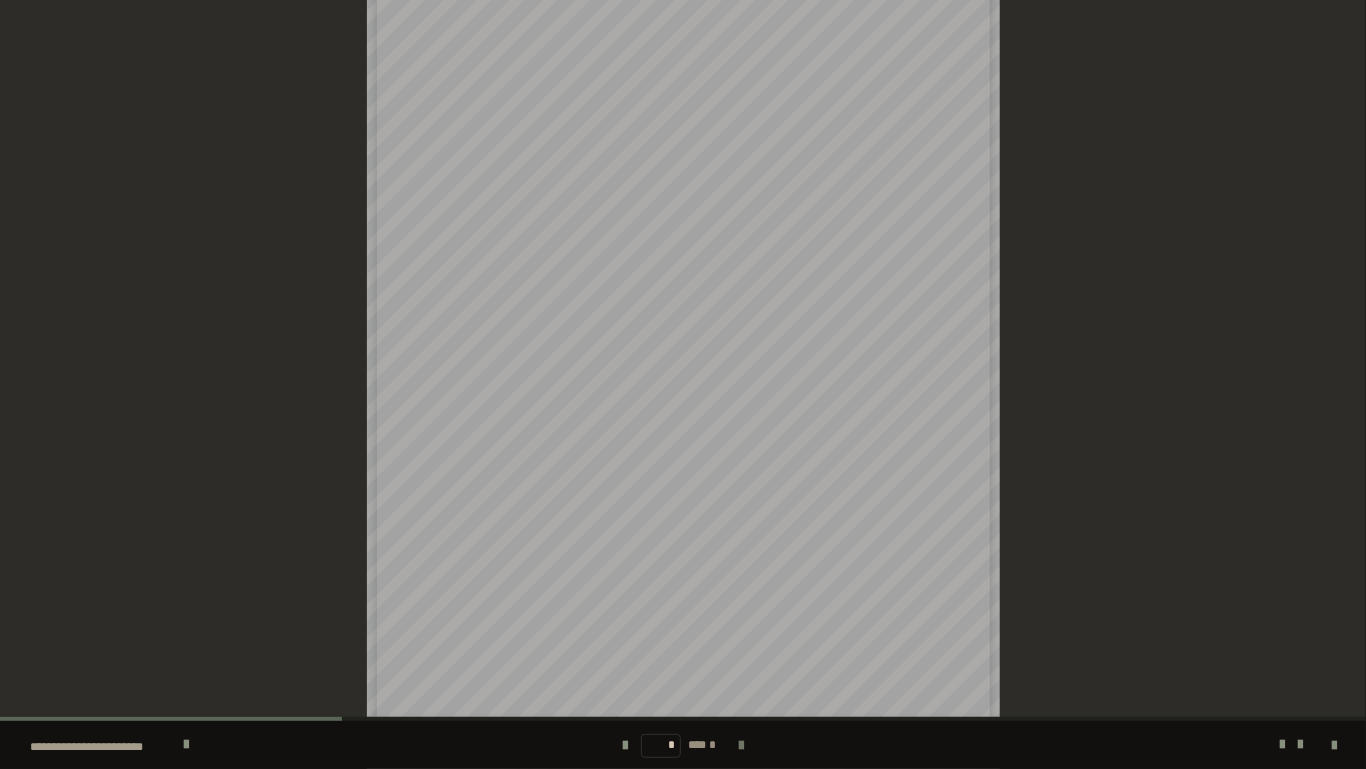 click at bounding box center [741, 746] 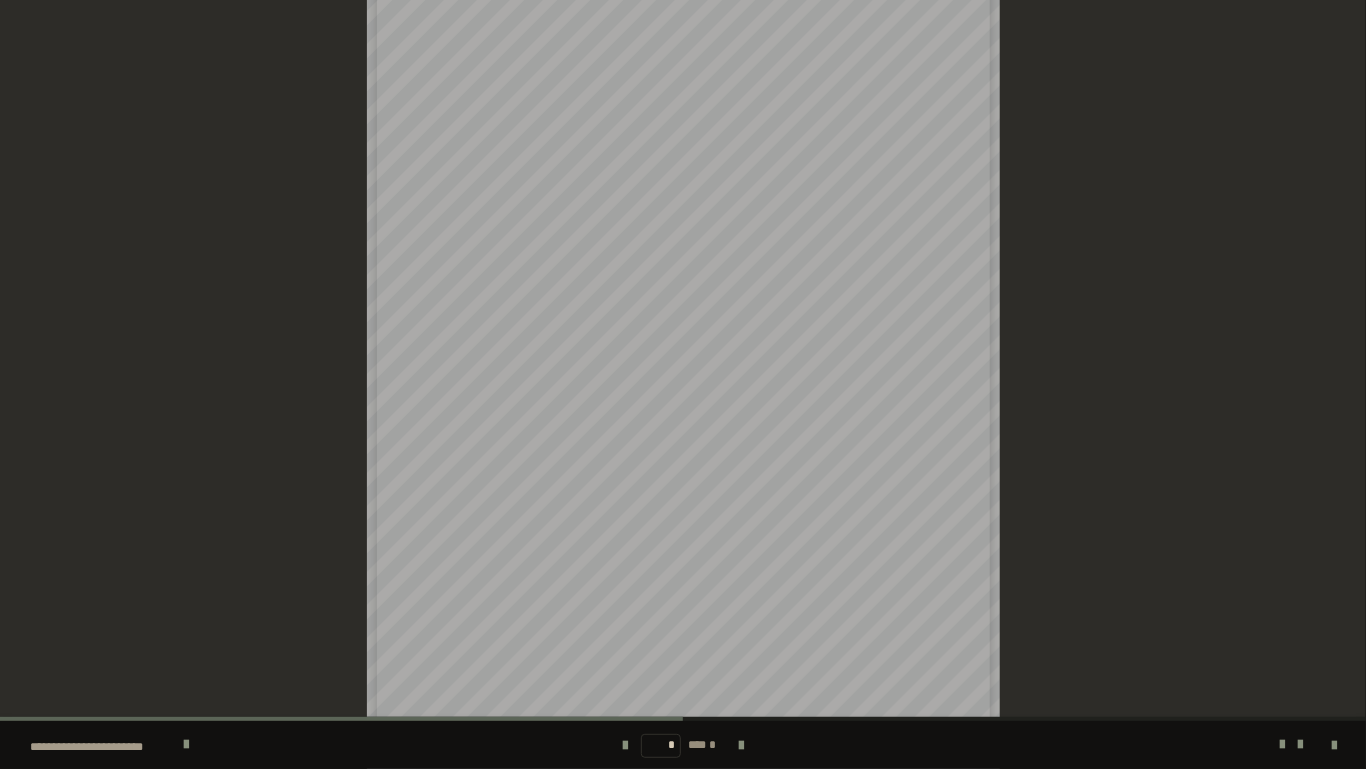 scroll, scrollTop: 0, scrollLeft: 0, axis: both 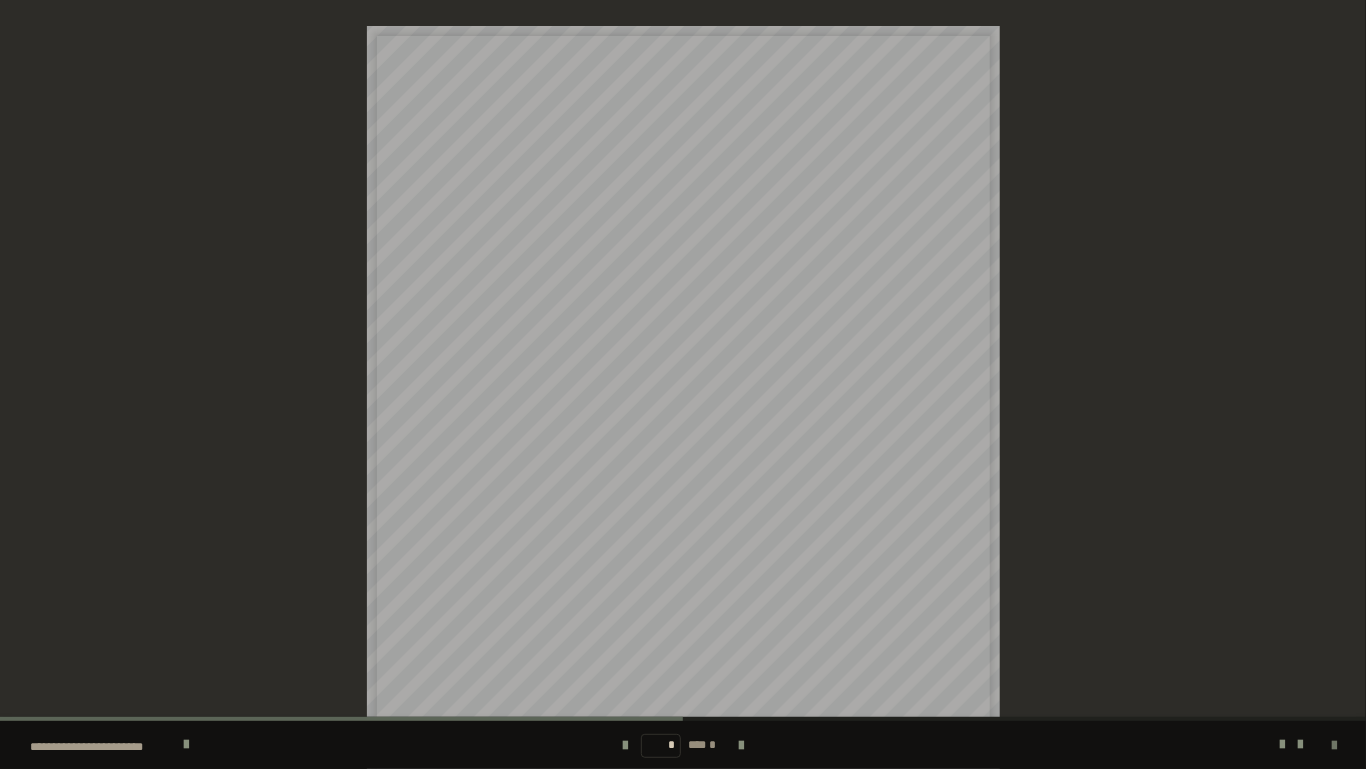 click at bounding box center [1334, 746] 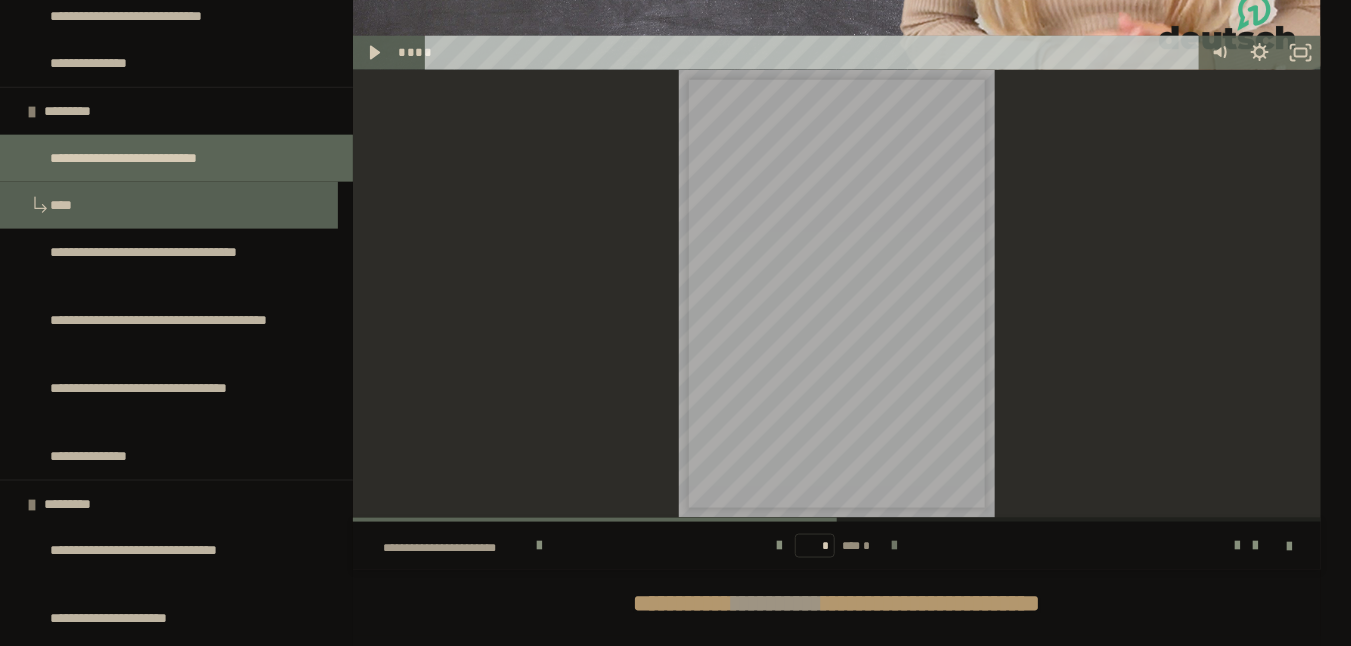 click at bounding box center (895, 546) 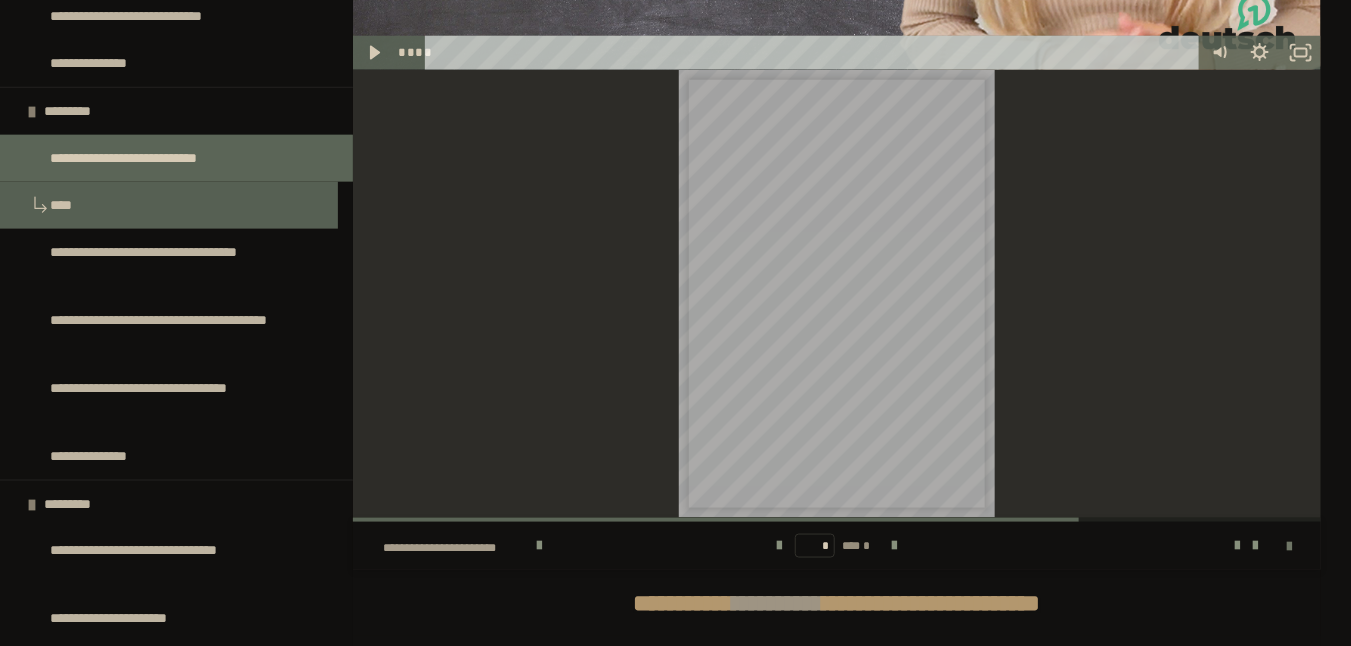 click at bounding box center (1289, 547) 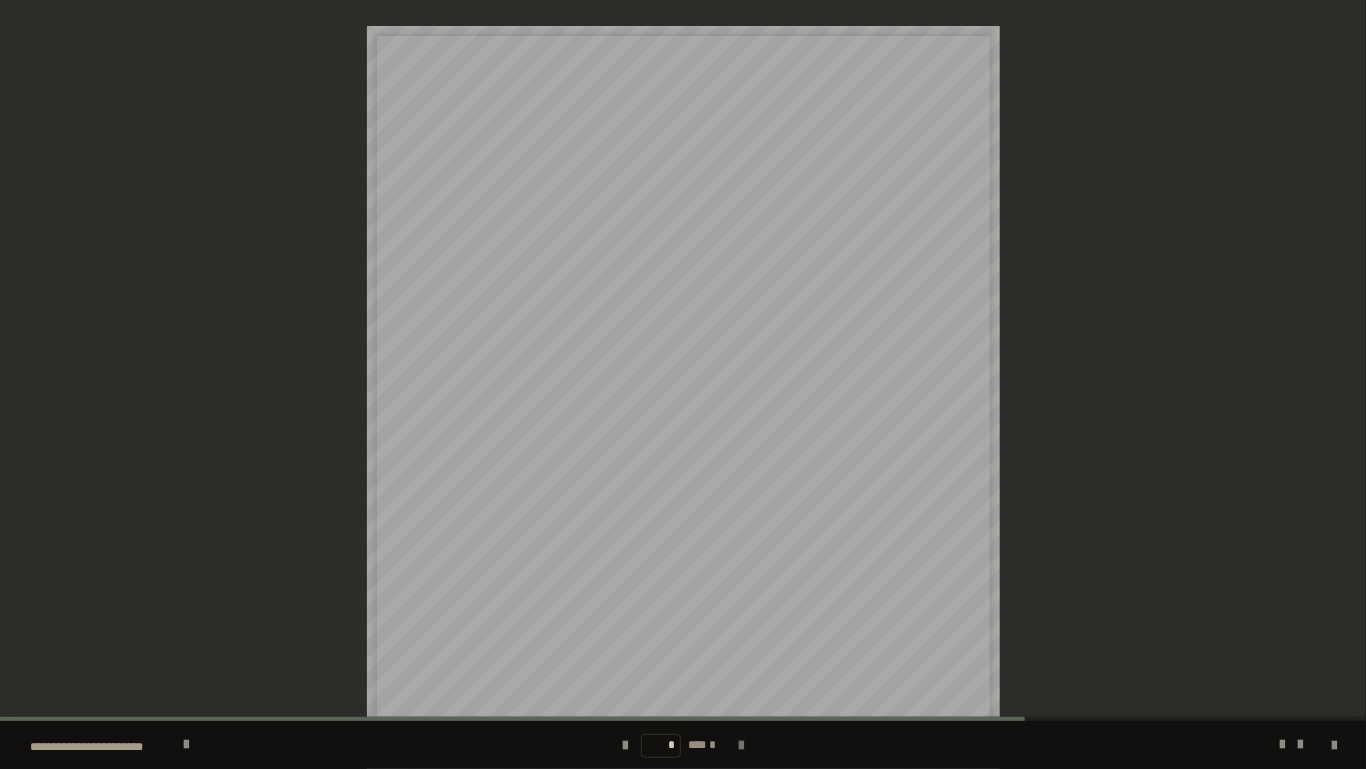 click at bounding box center [741, 746] 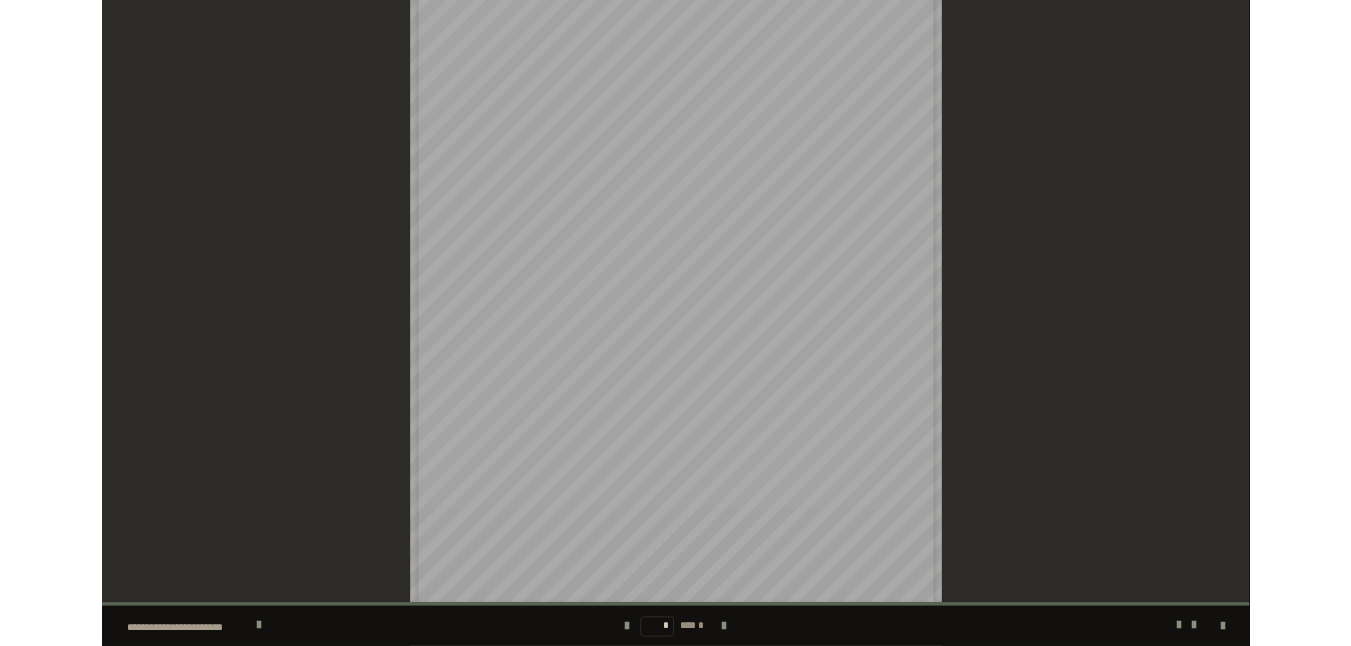 scroll, scrollTop: 153, scrollLeft: 0, axis: vertical 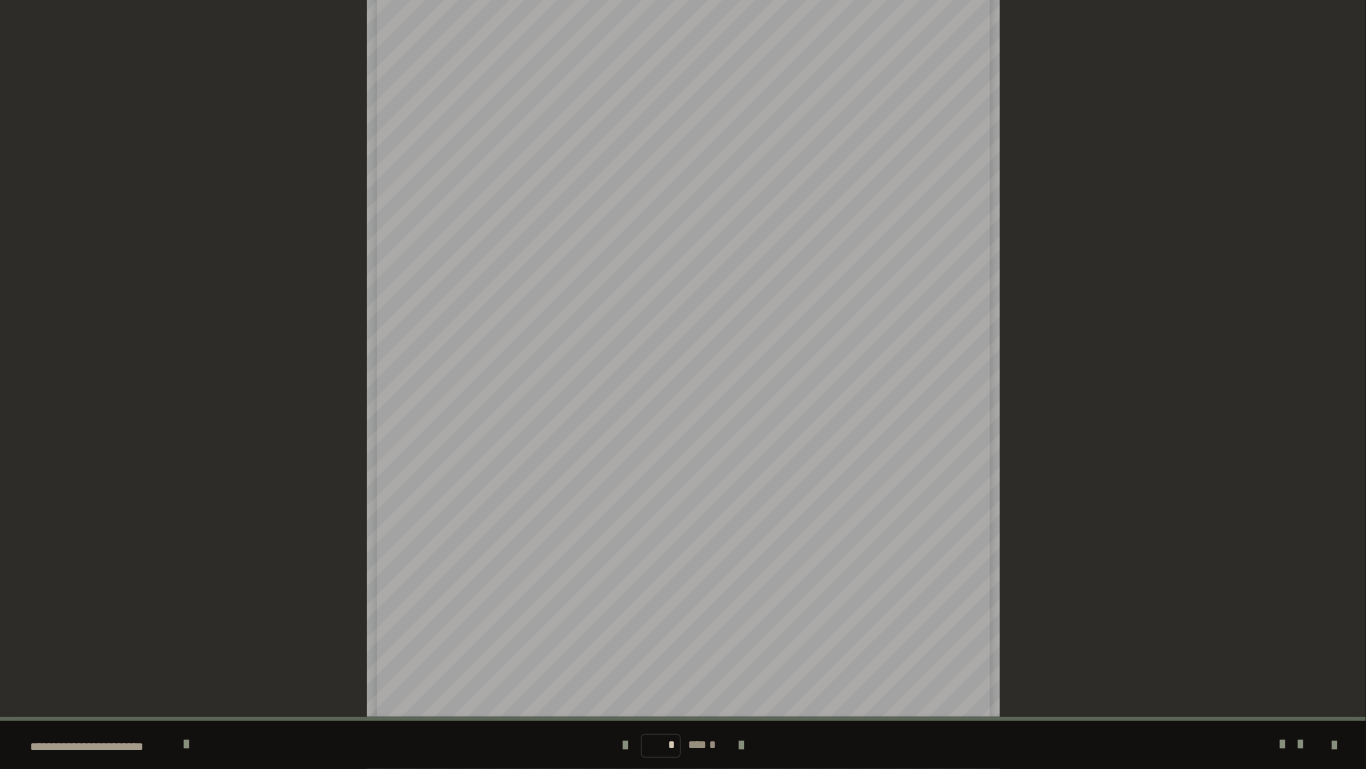 click on "* *** *" at bounding box center [683, 745] 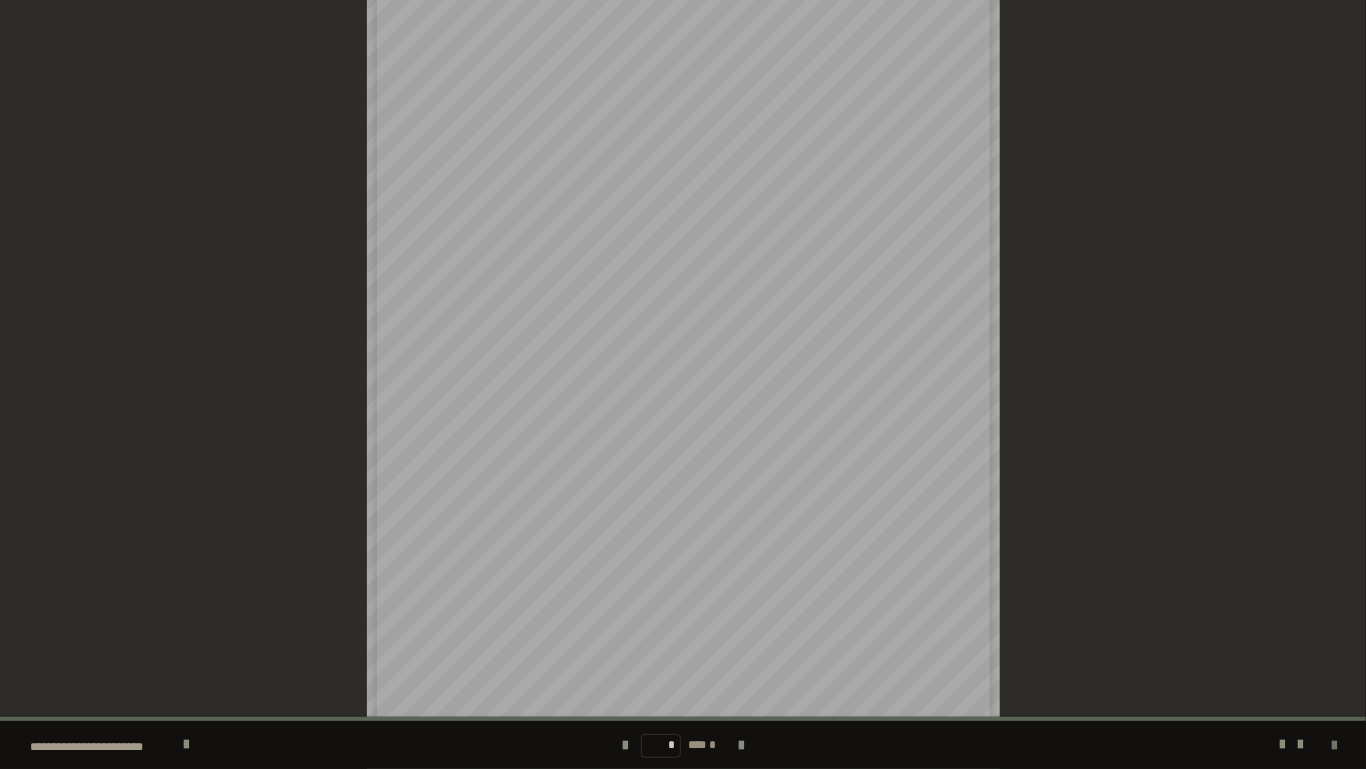 click at bounding box center (1334, 746) 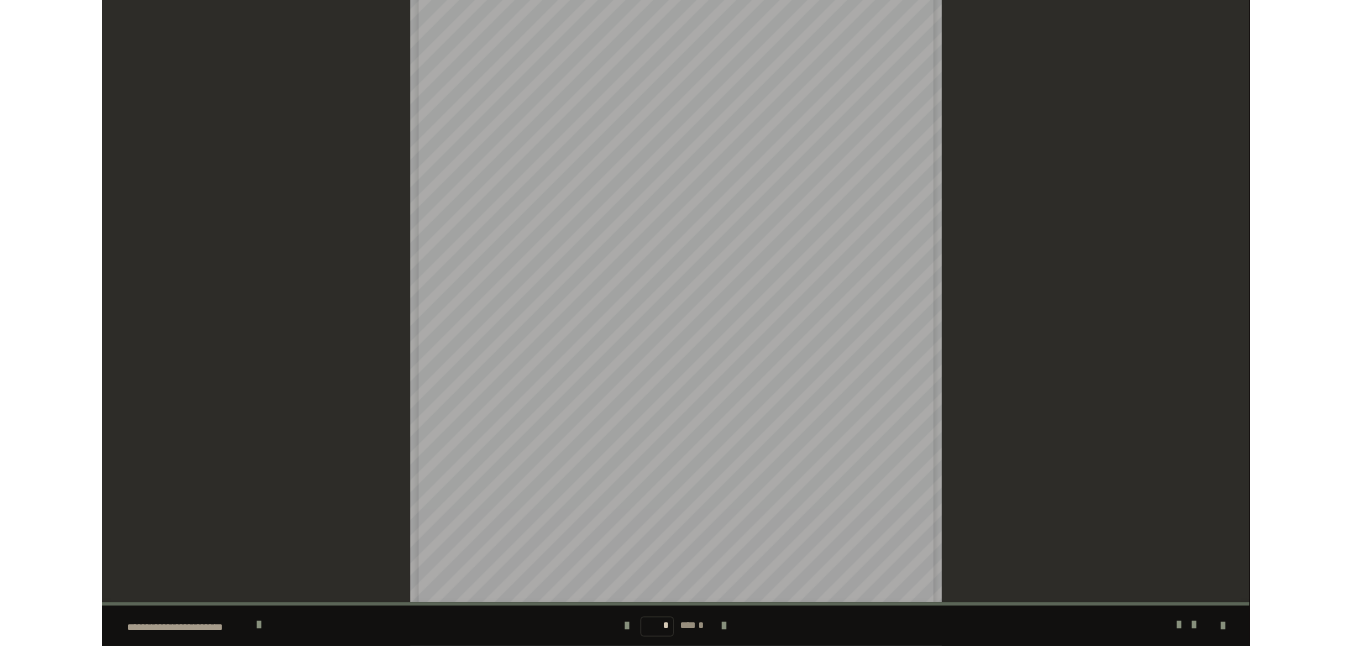 scroll, scrollTop: 0, scrollLeft: 0, axis: both 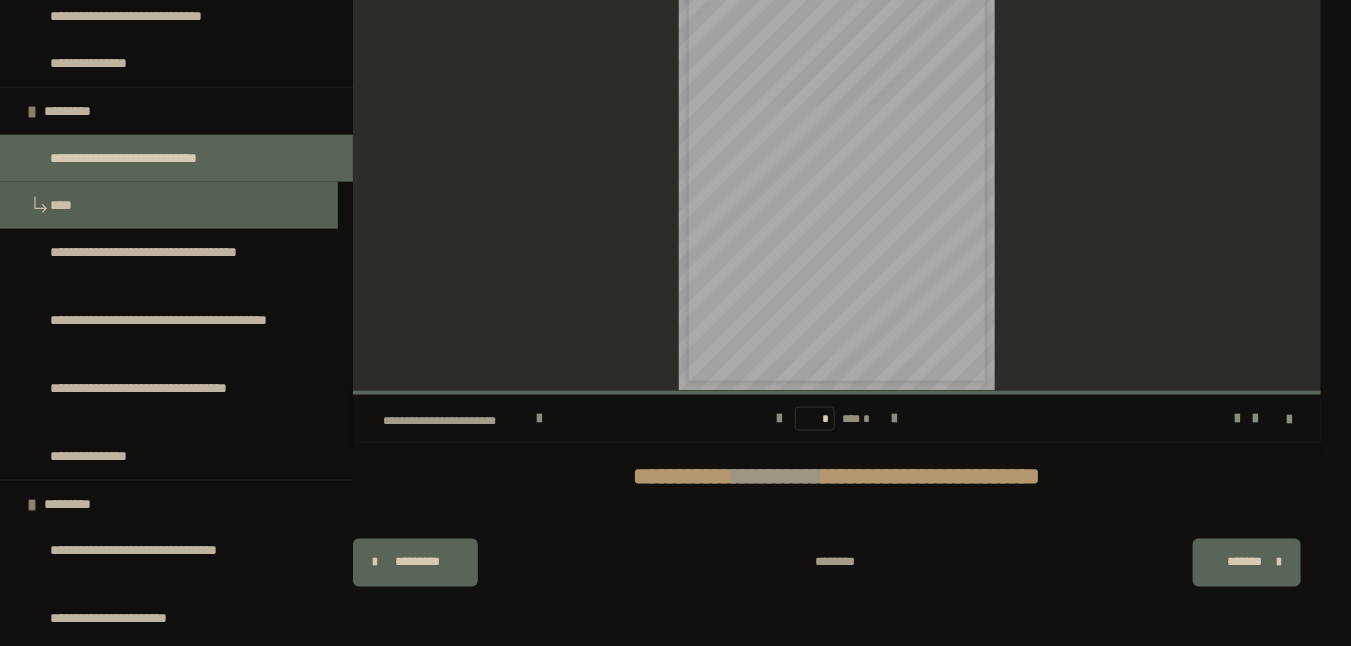 click on "********" at bounding box center [835, 563] 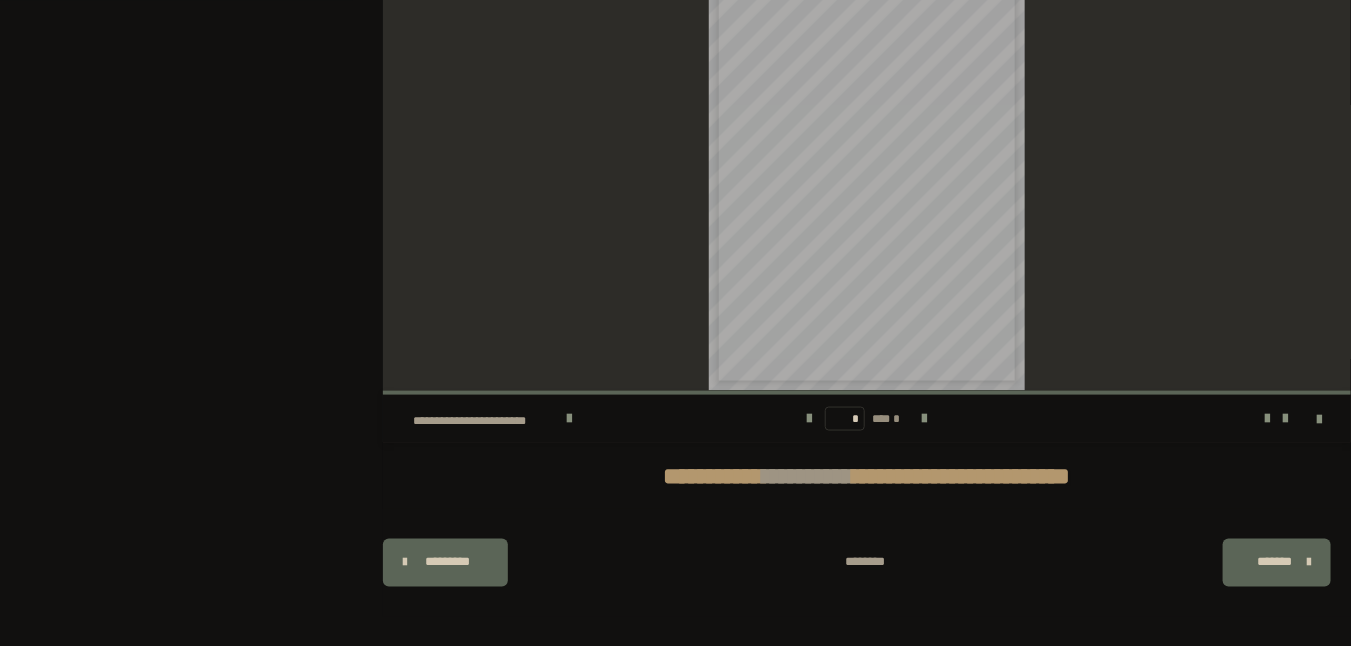 scroll, scrollTop: 0, scrollLeft: 0, axis: both 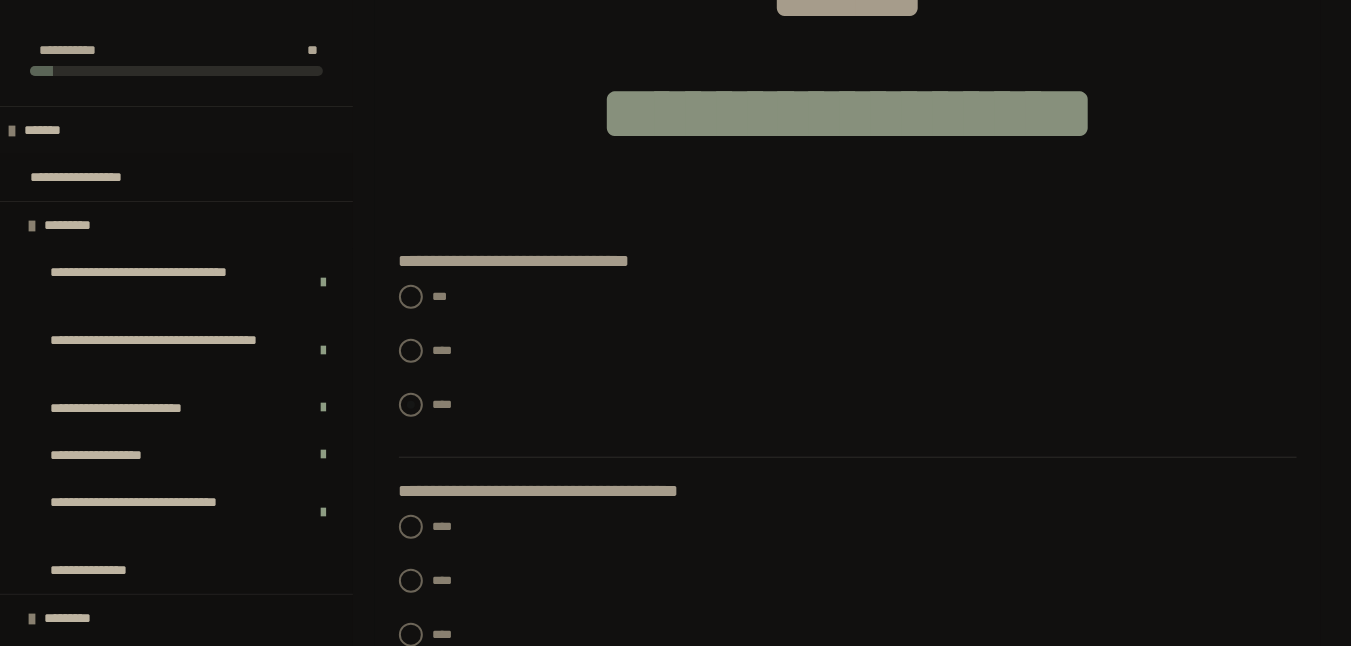 click at bounding box center [411, 405] 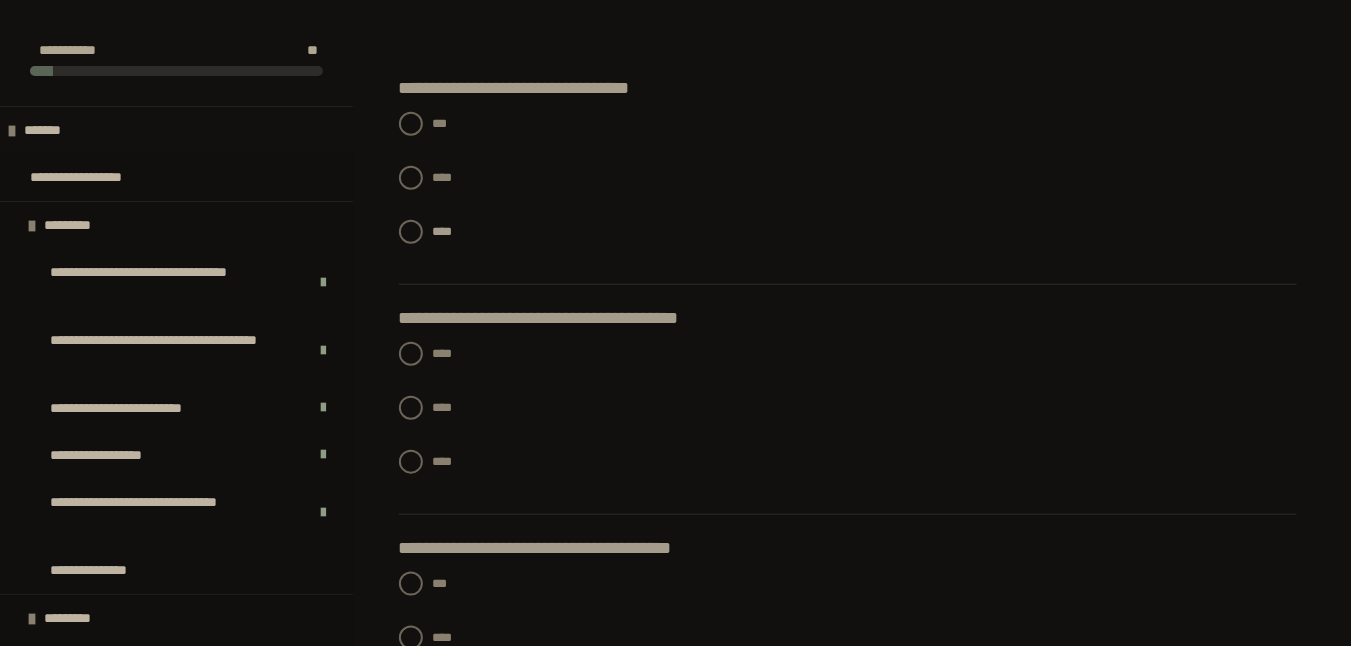 scroll, scrollTop: 600, scrollLeft: 0, axis: vertical 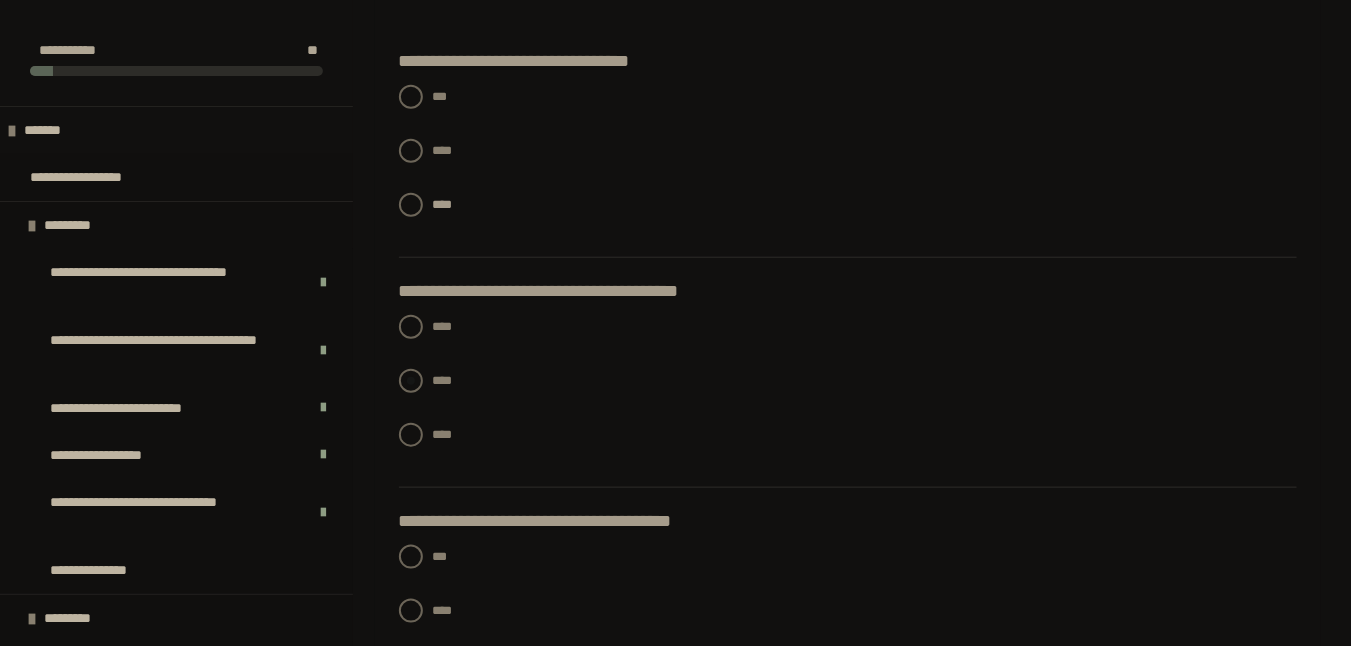 click at bounding box center (411, 381) 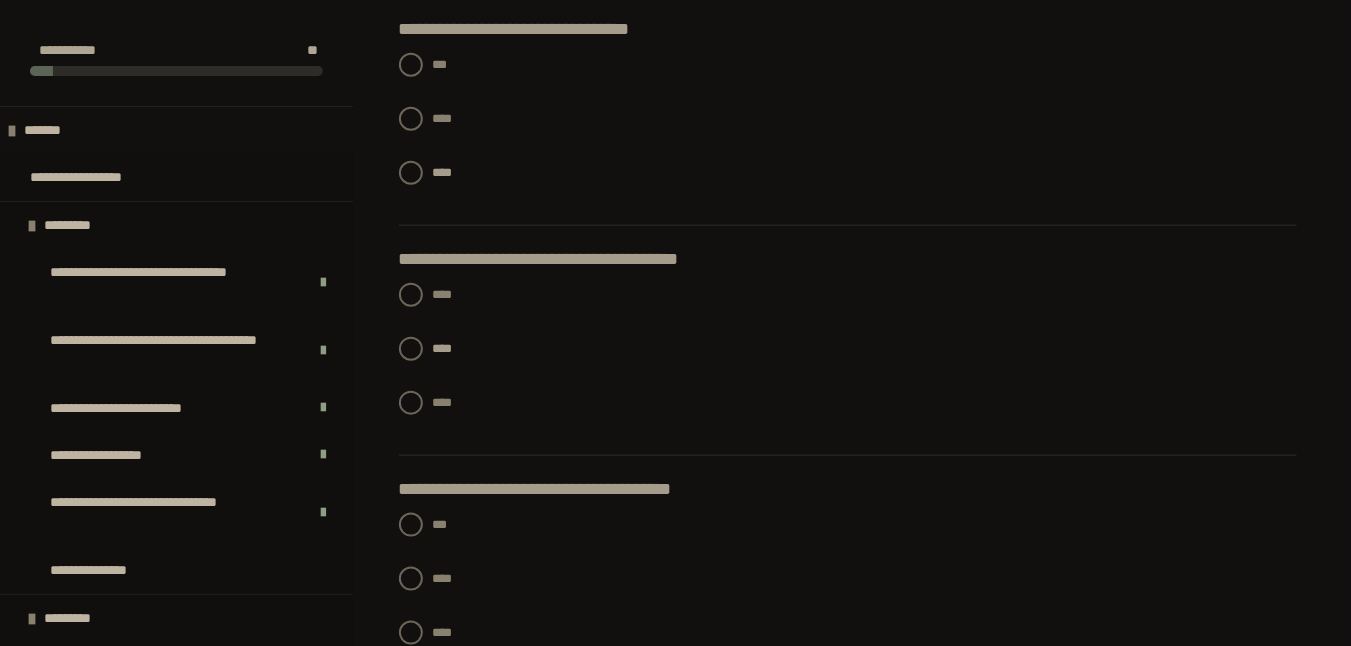 scroll, scrollTop: 700, scrollLeft: 0, axis: vertical 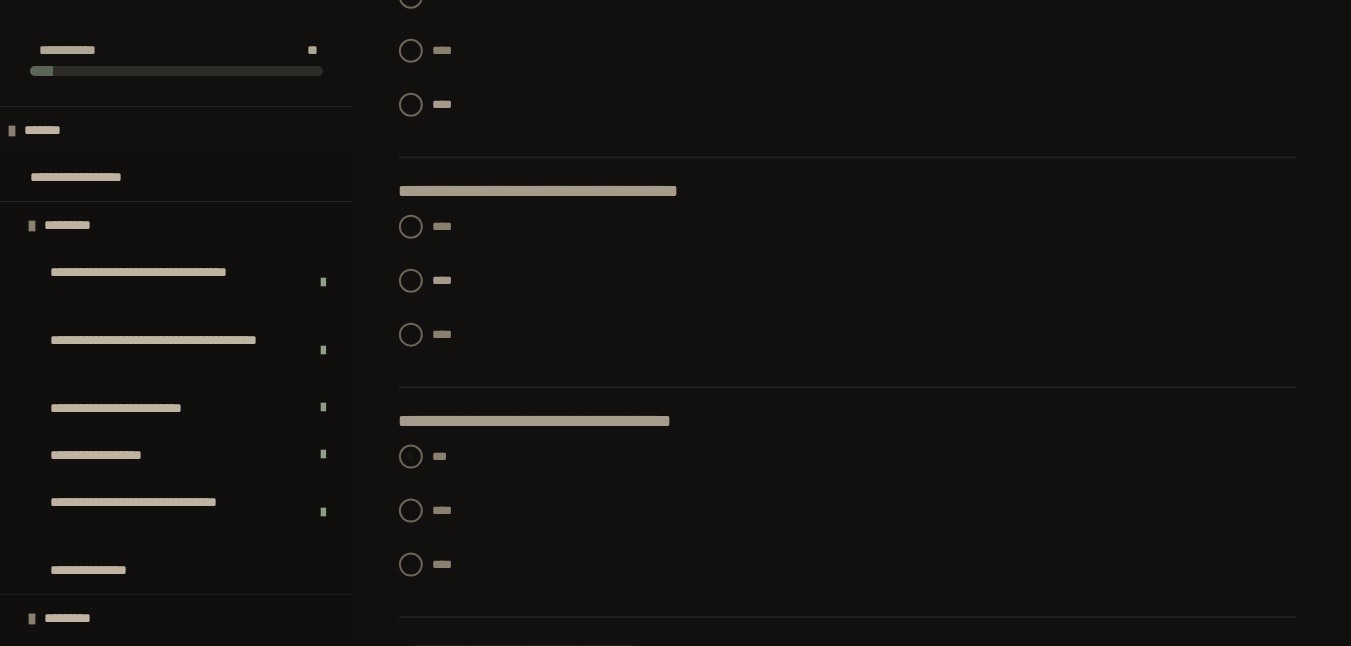 click at bounding box center (411, 457) 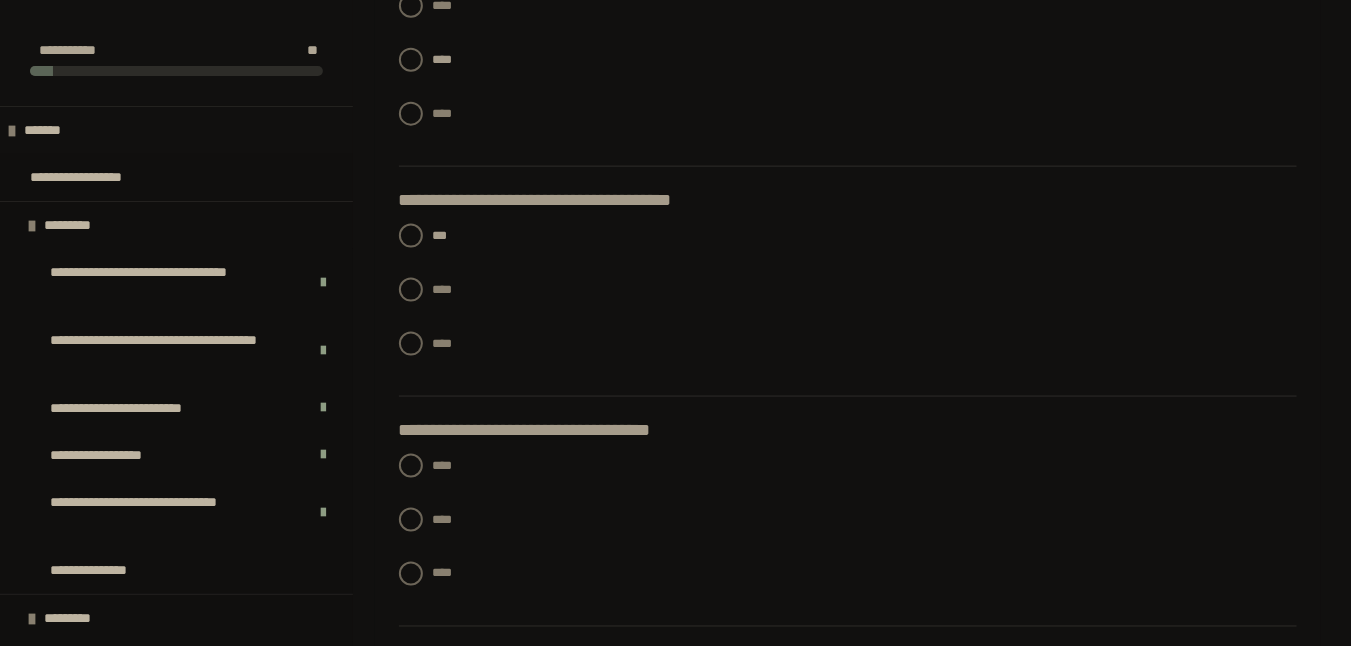 scroll, scrollTop: 1100, scrollLeft: 0, axis: vertical 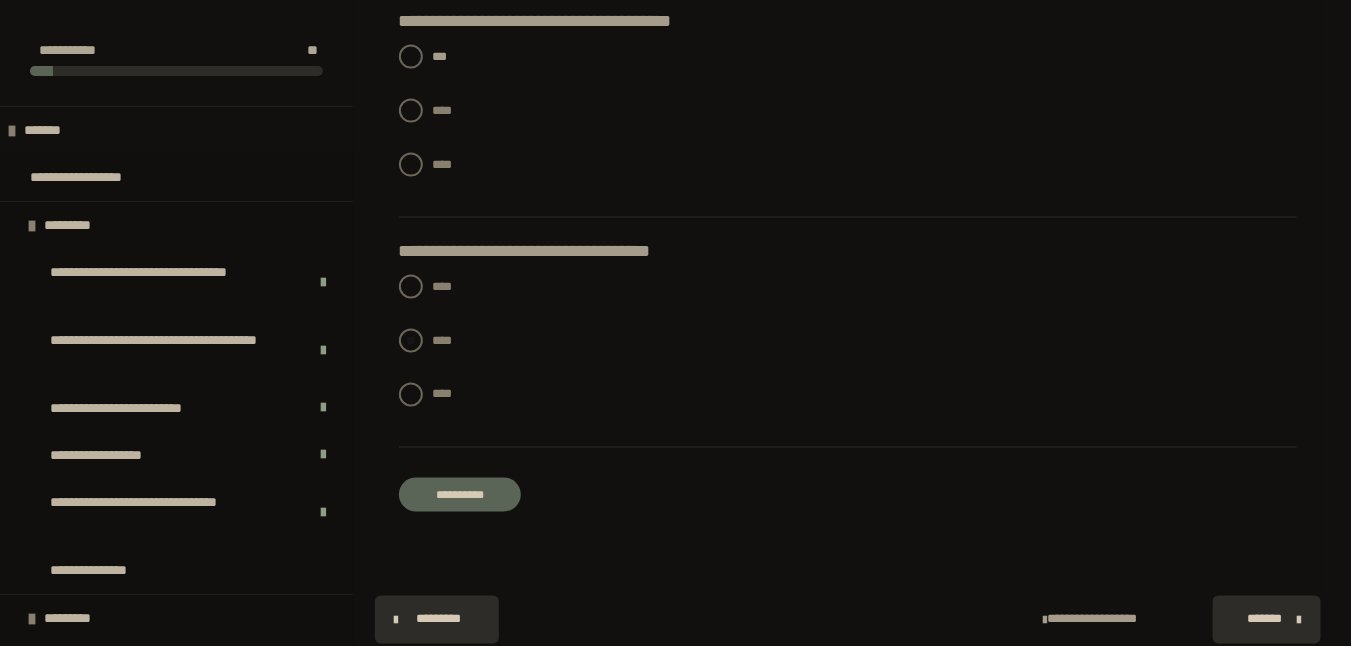 drag, startPoint x: 417, startPoint y: 340, endPoint x: 598, endPoint y: 345, distance: 181.06905 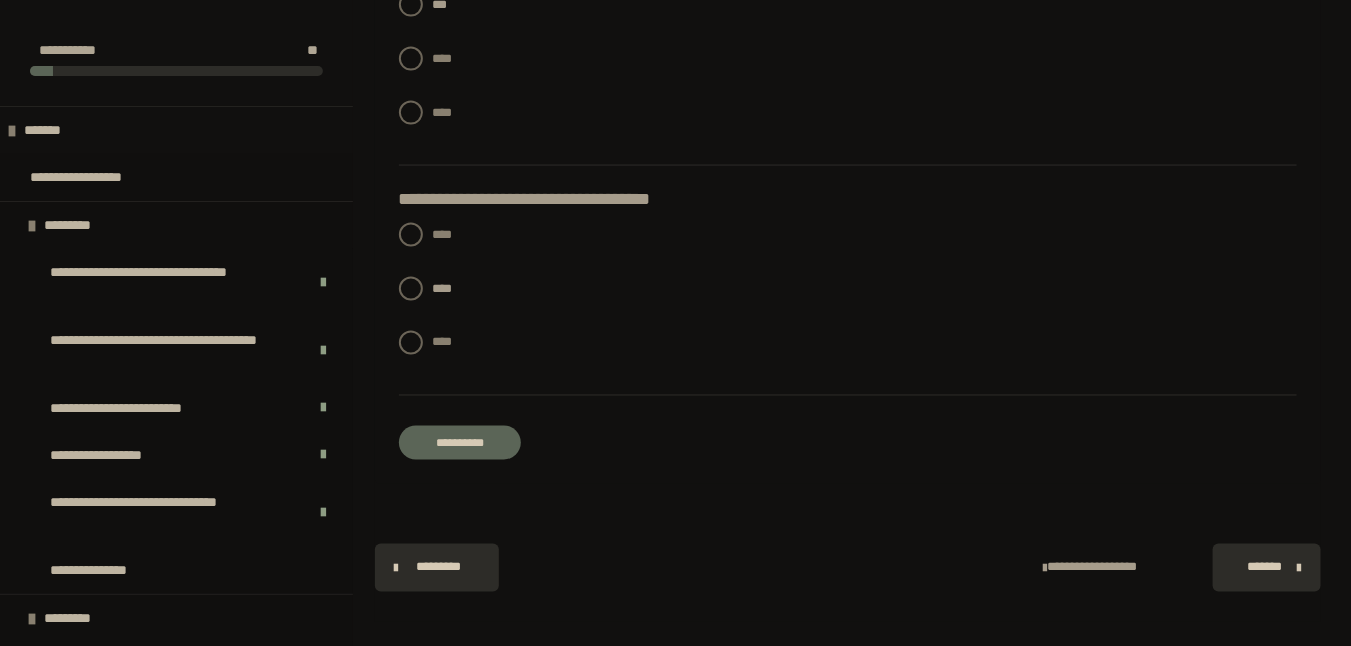 scroll, scrollTop: 1155, scrollLeft: 0, axis: vertical 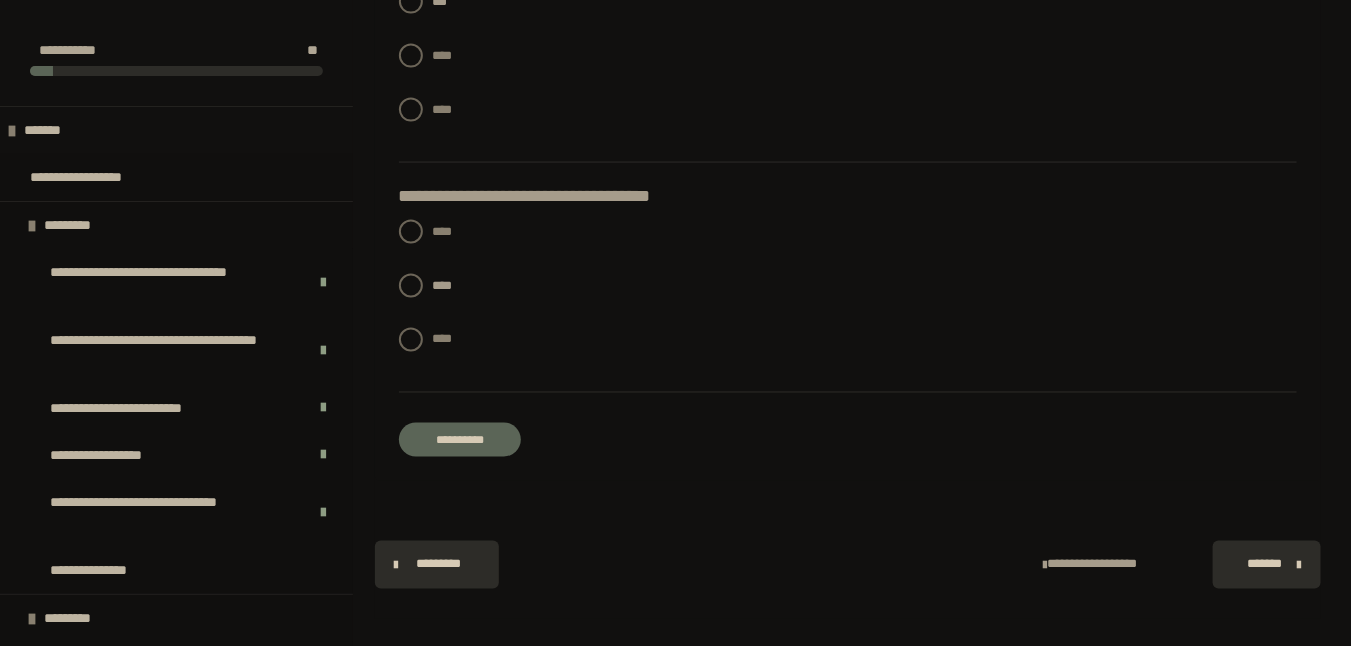 click on "**********" at bounding box center [460, 440] 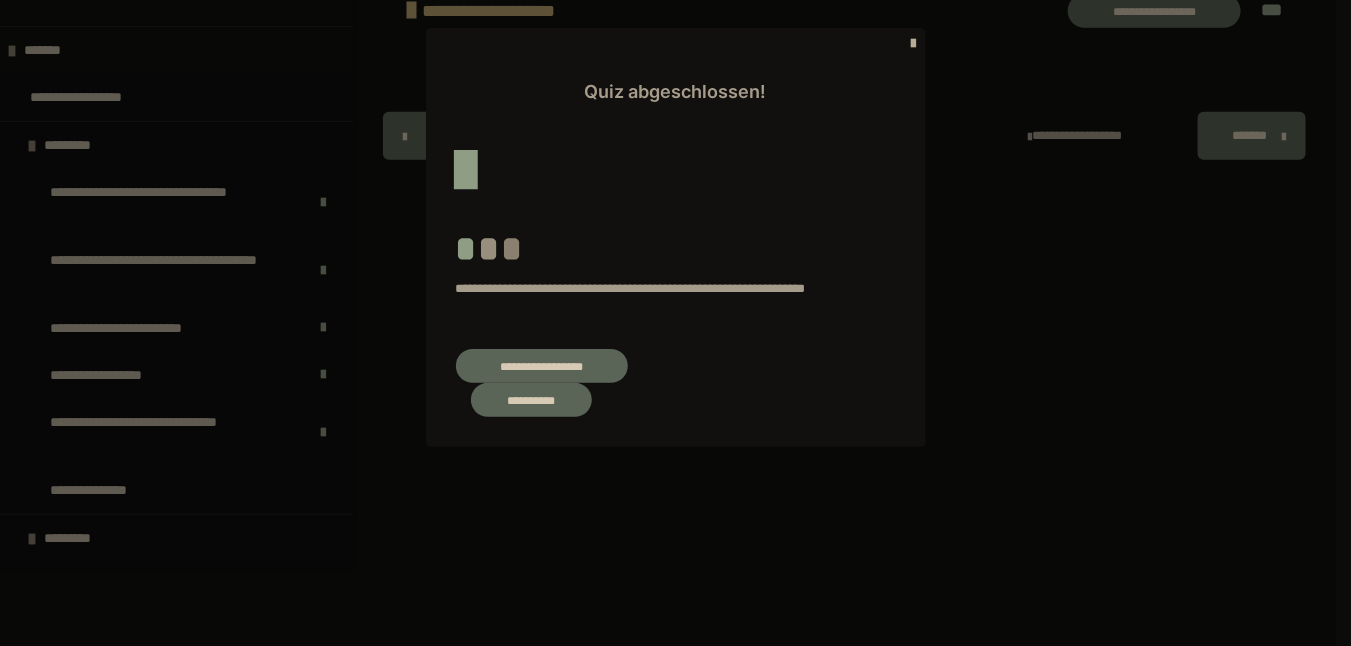 scroll, scrollTop: 0, scrollLeft: 0, axis: both 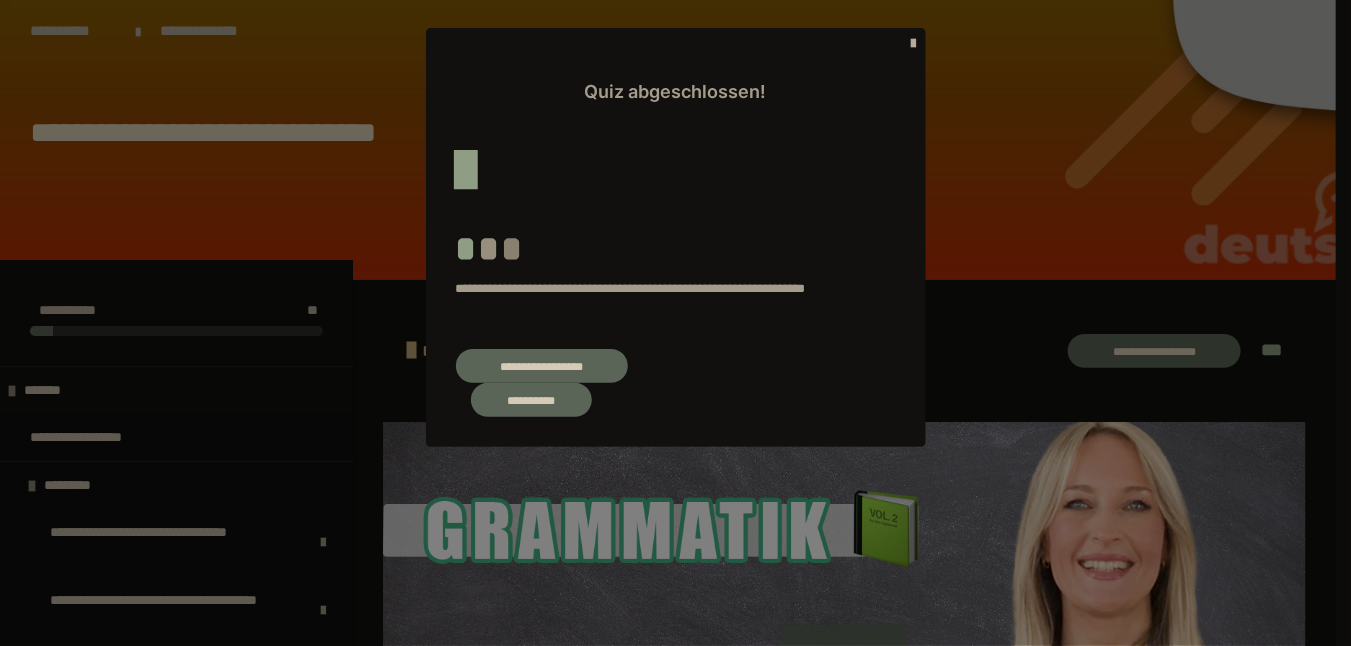 click on "**********" at bounding box center (542, 366) 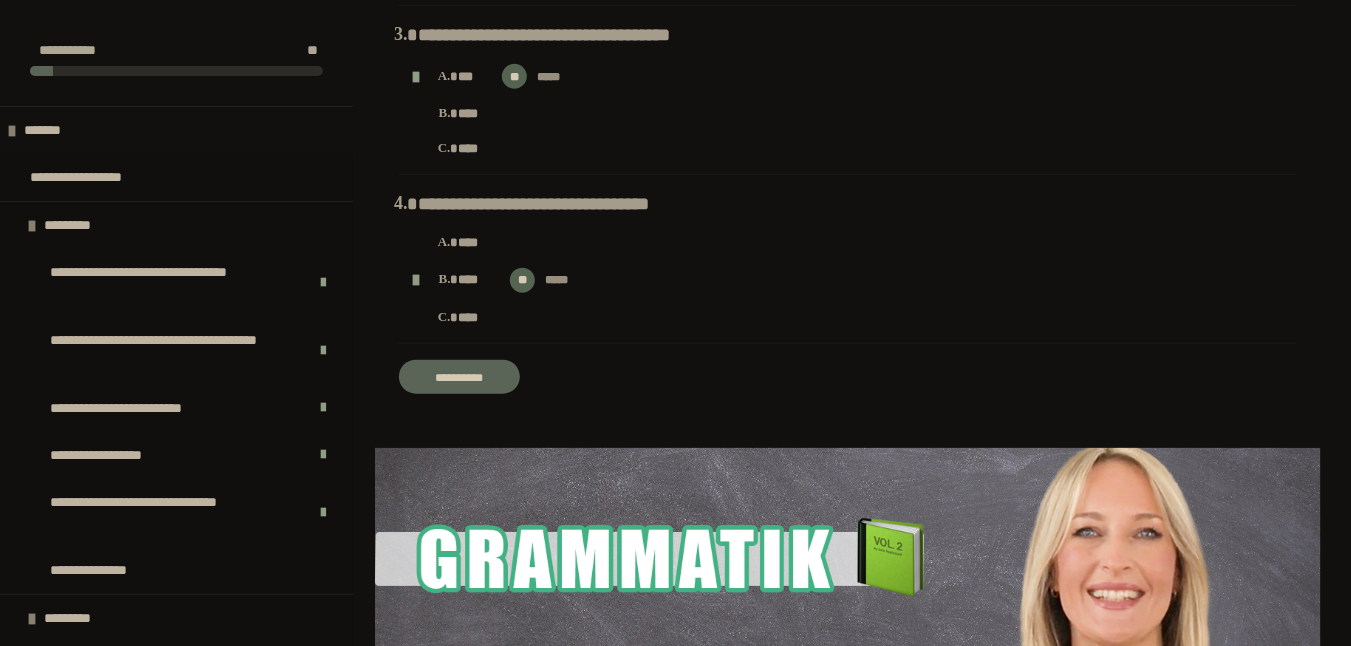 scroll, scrollTop: 700, scrollLeft: 0, axis: vertical 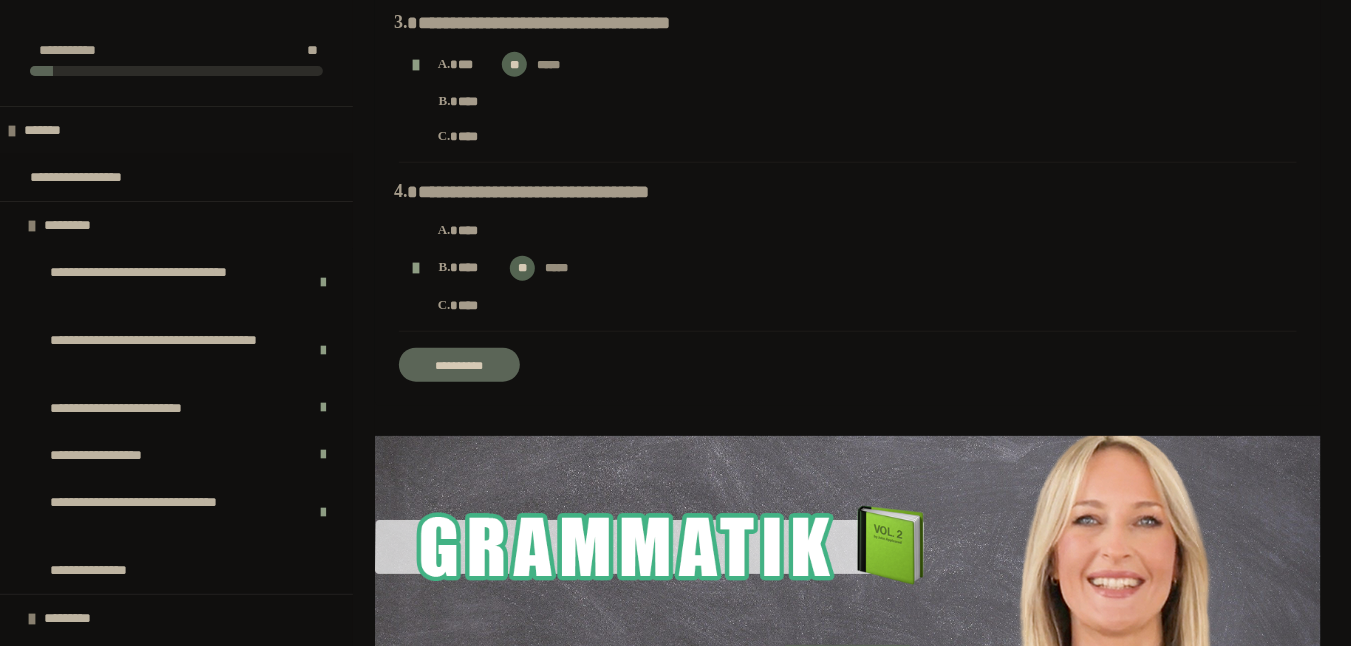 click on "**********" at bounding box center (459, 365) 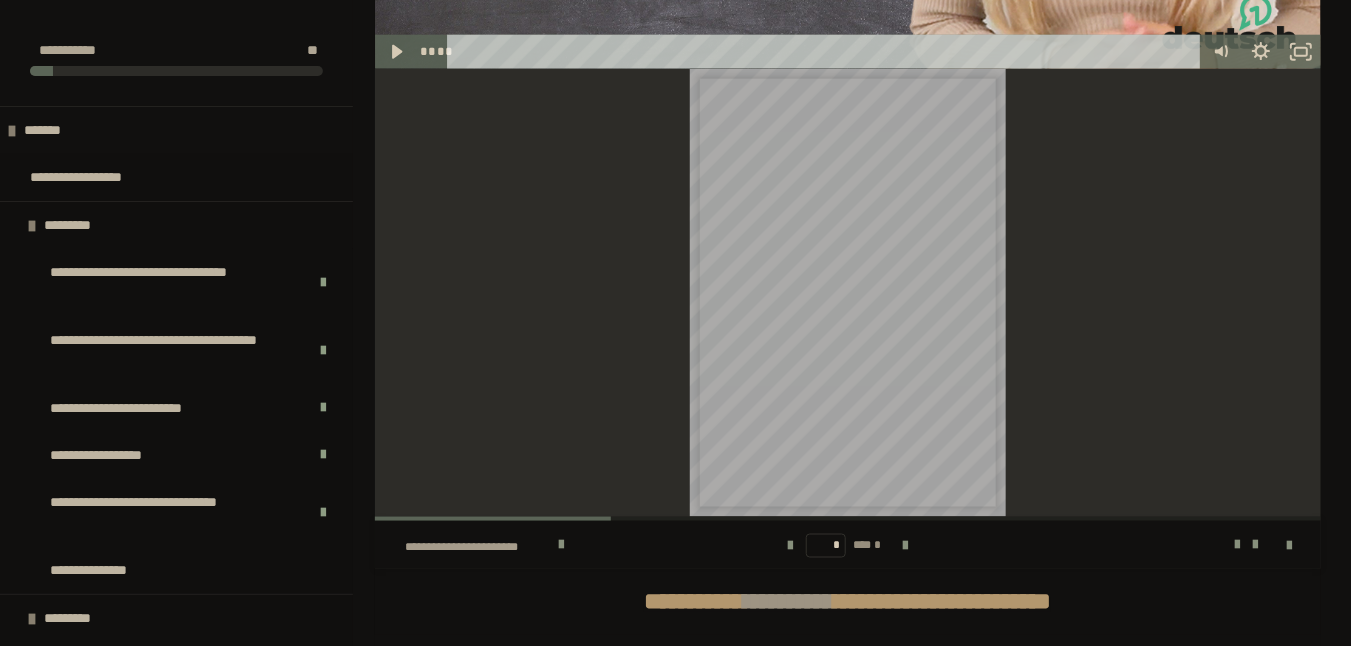 scroll, scrollTop: 1011, scrollLeft: 0, axis: vertical 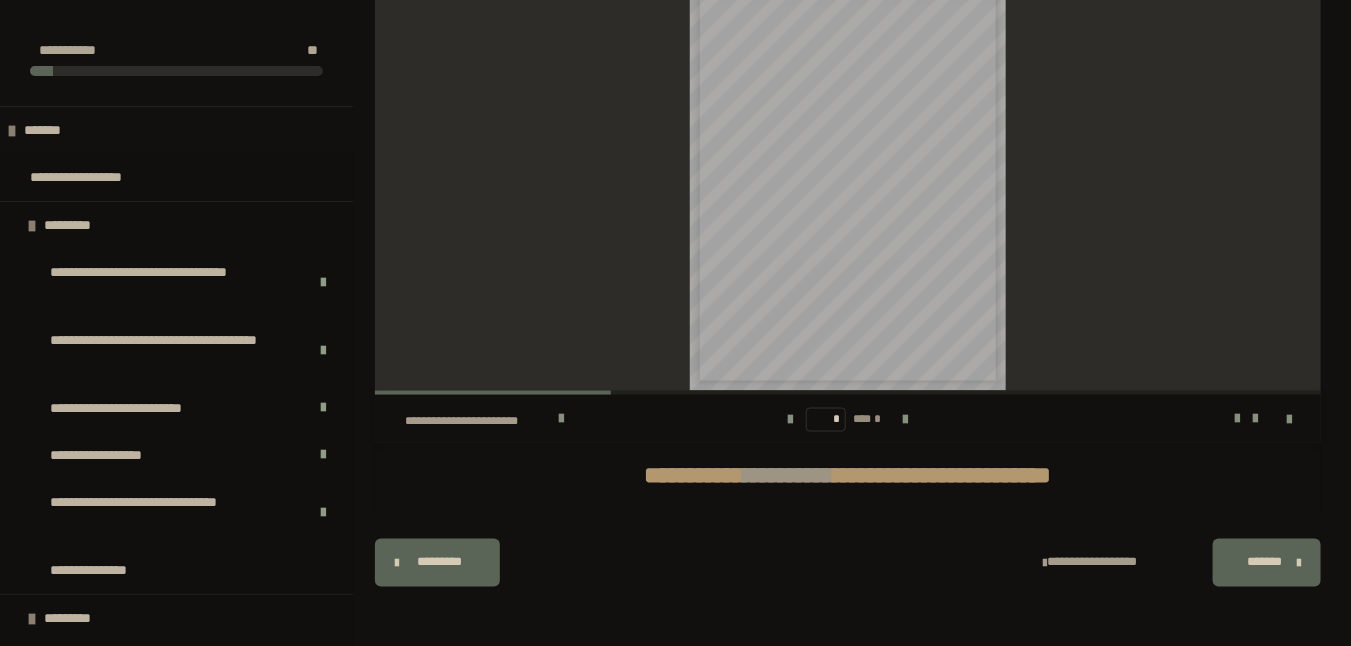 click on "*******" at bounding box center (1267, 563) 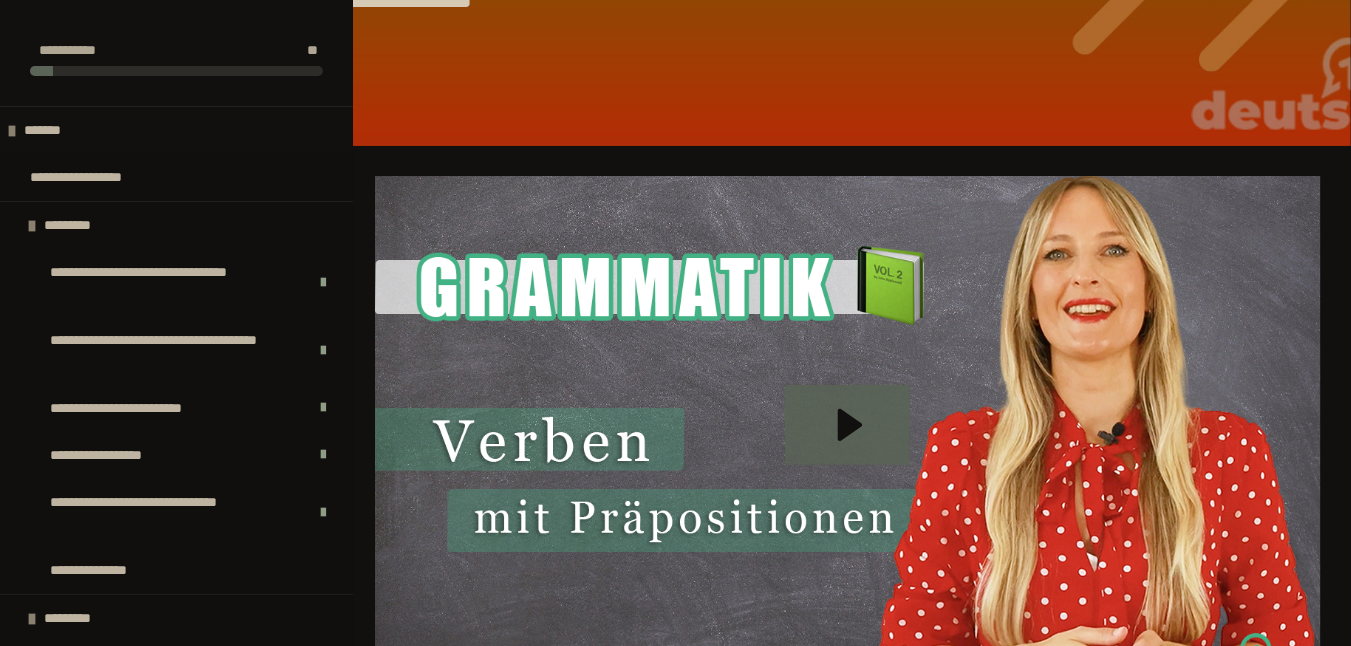 scroll, scrollTop: 391, scrollLeft: 0, axis: vertical 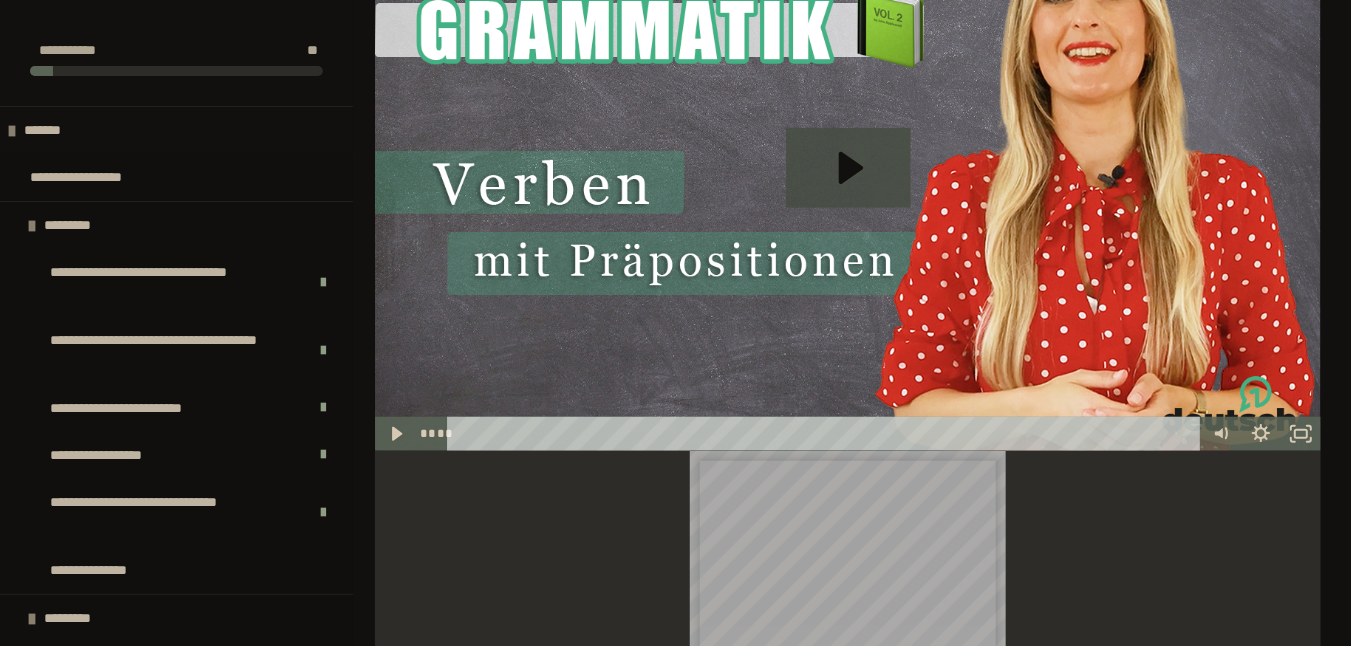 click 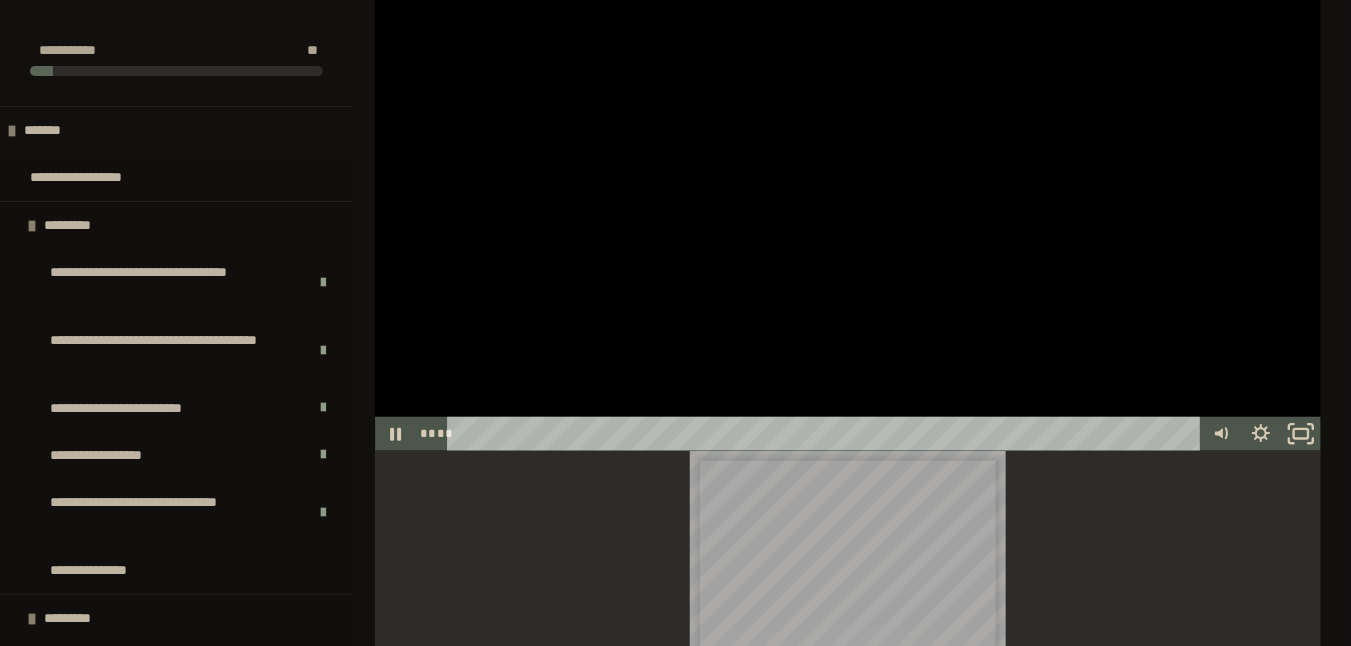 click 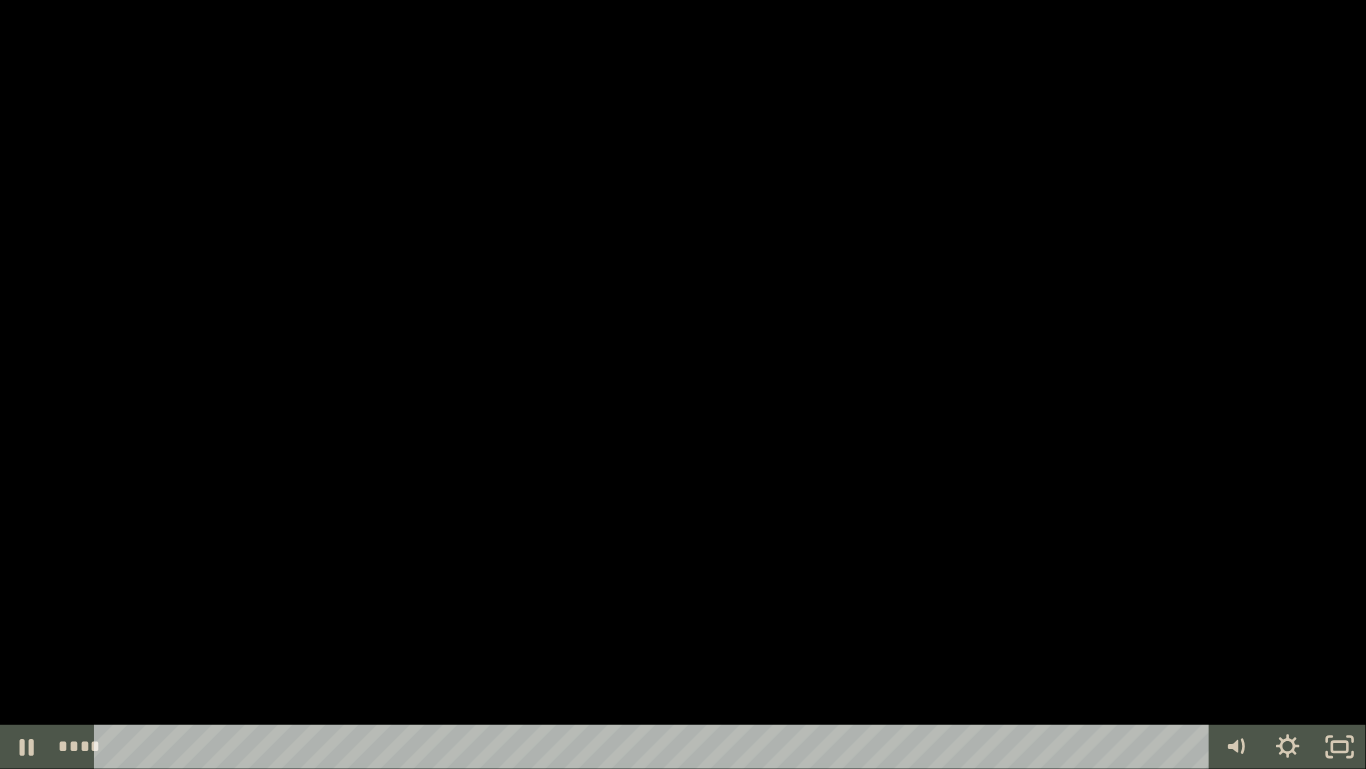 click at bounding box center (683, 384) 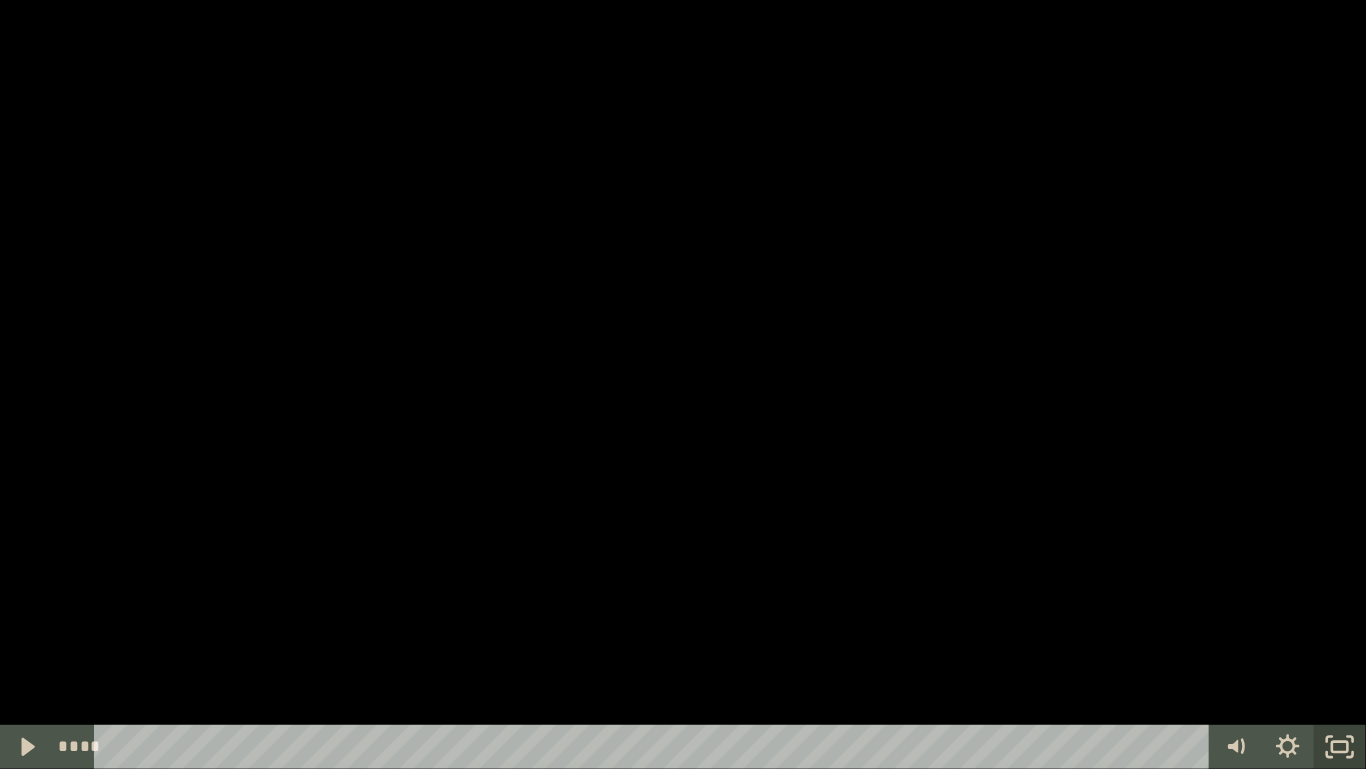 click 